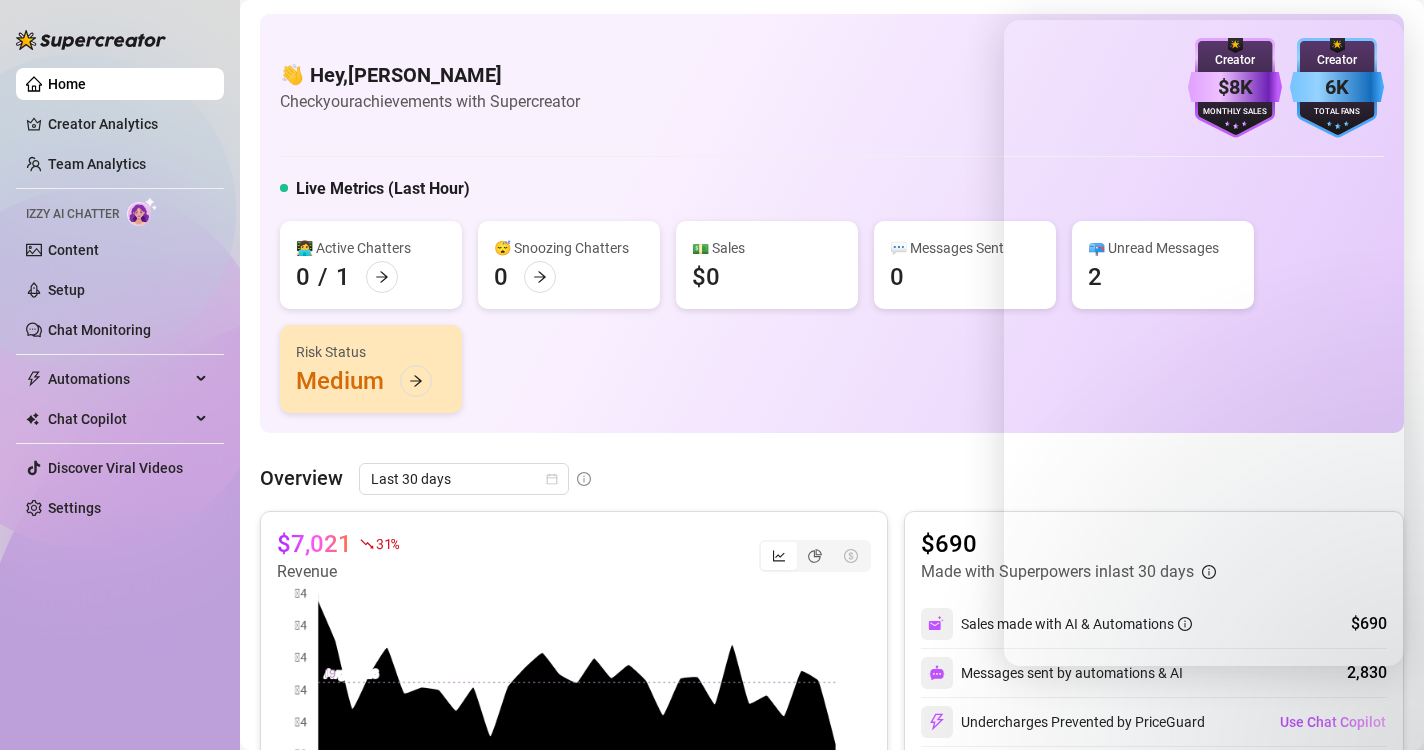 scroll, scrollTop: 0, scrollLeft: 0, axis: both 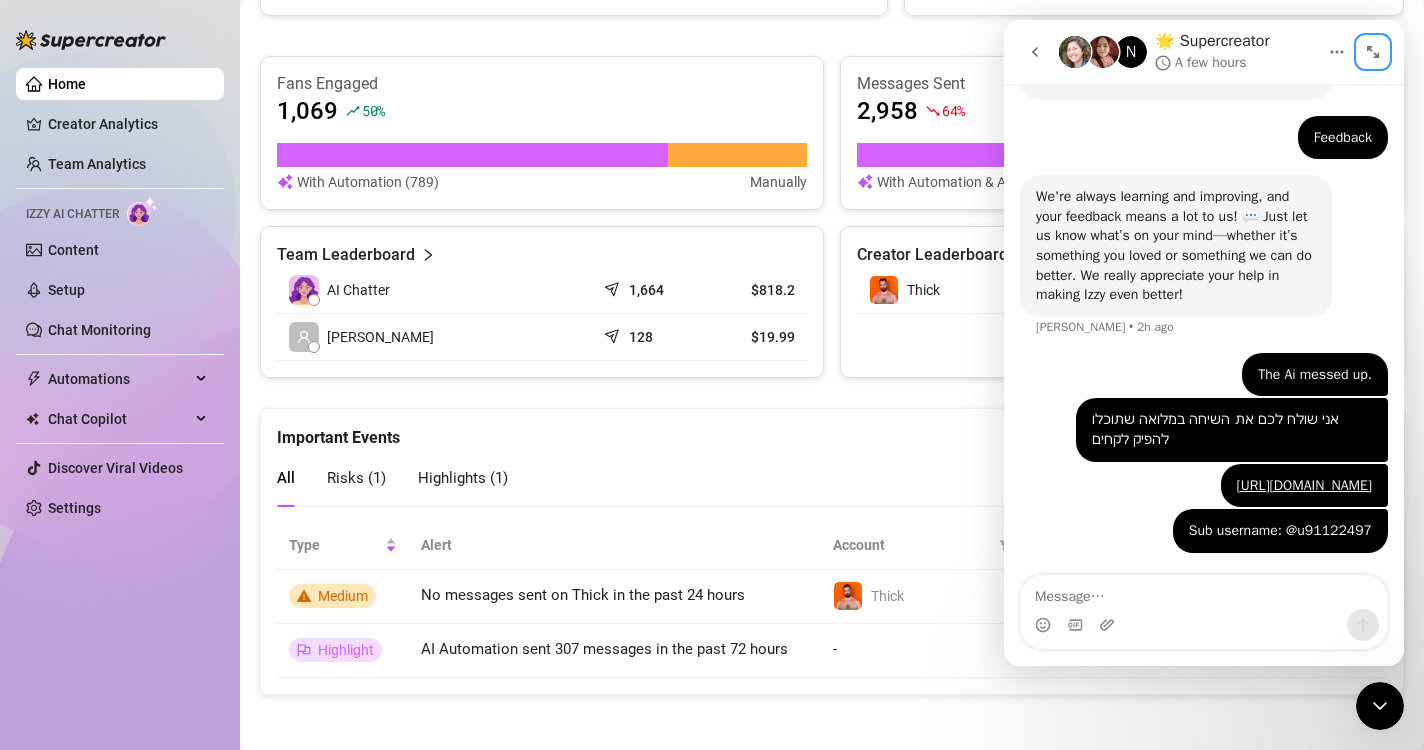 click 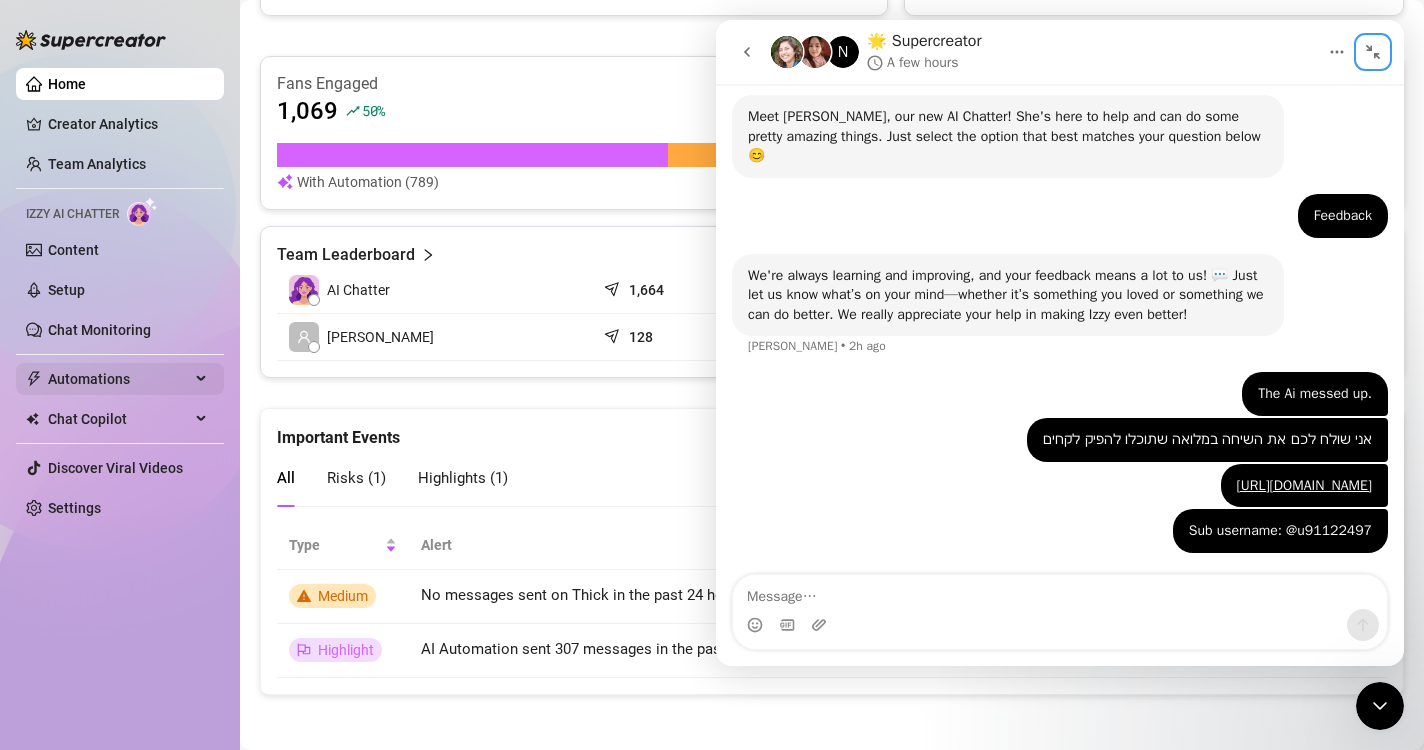 scroll, scrollTop: 148, scrollLeft: 0, axis: vertical 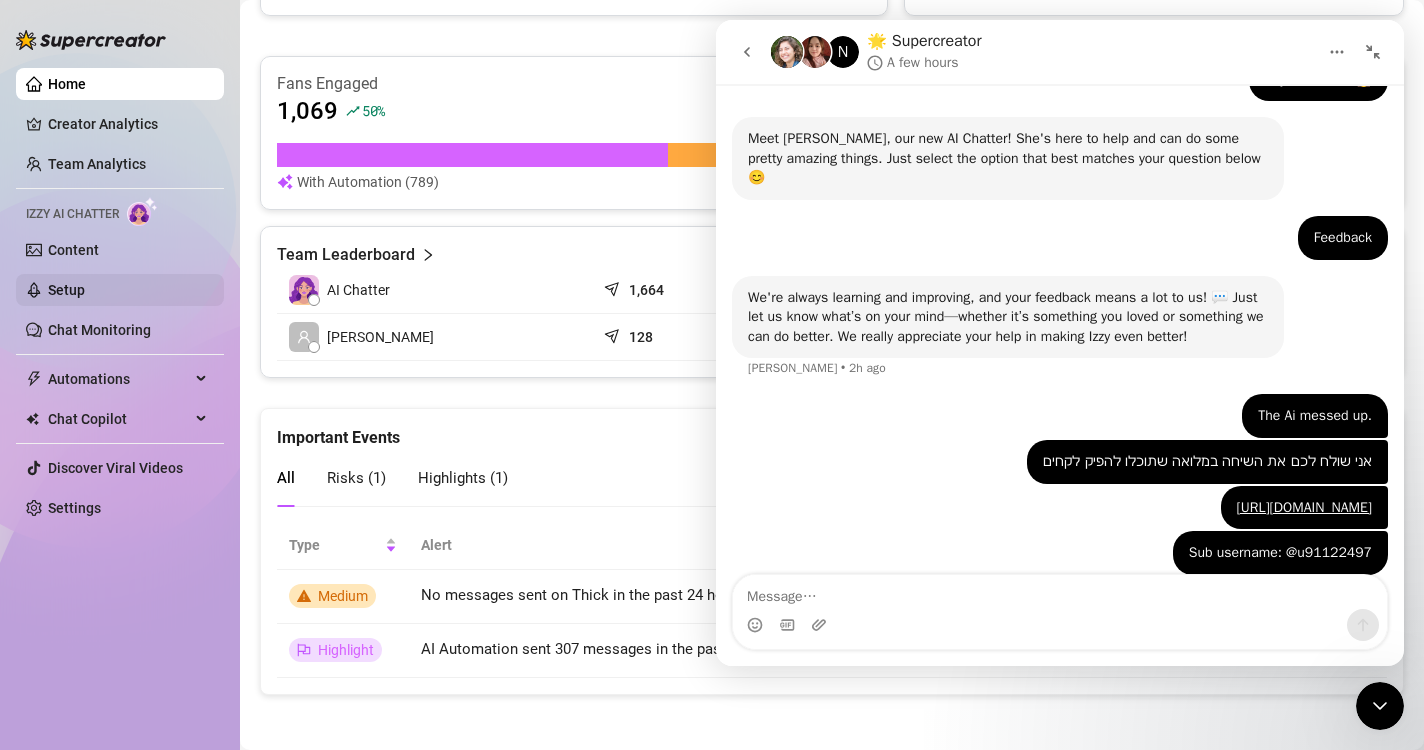 click on "Content" at bounding box center [73, 250] 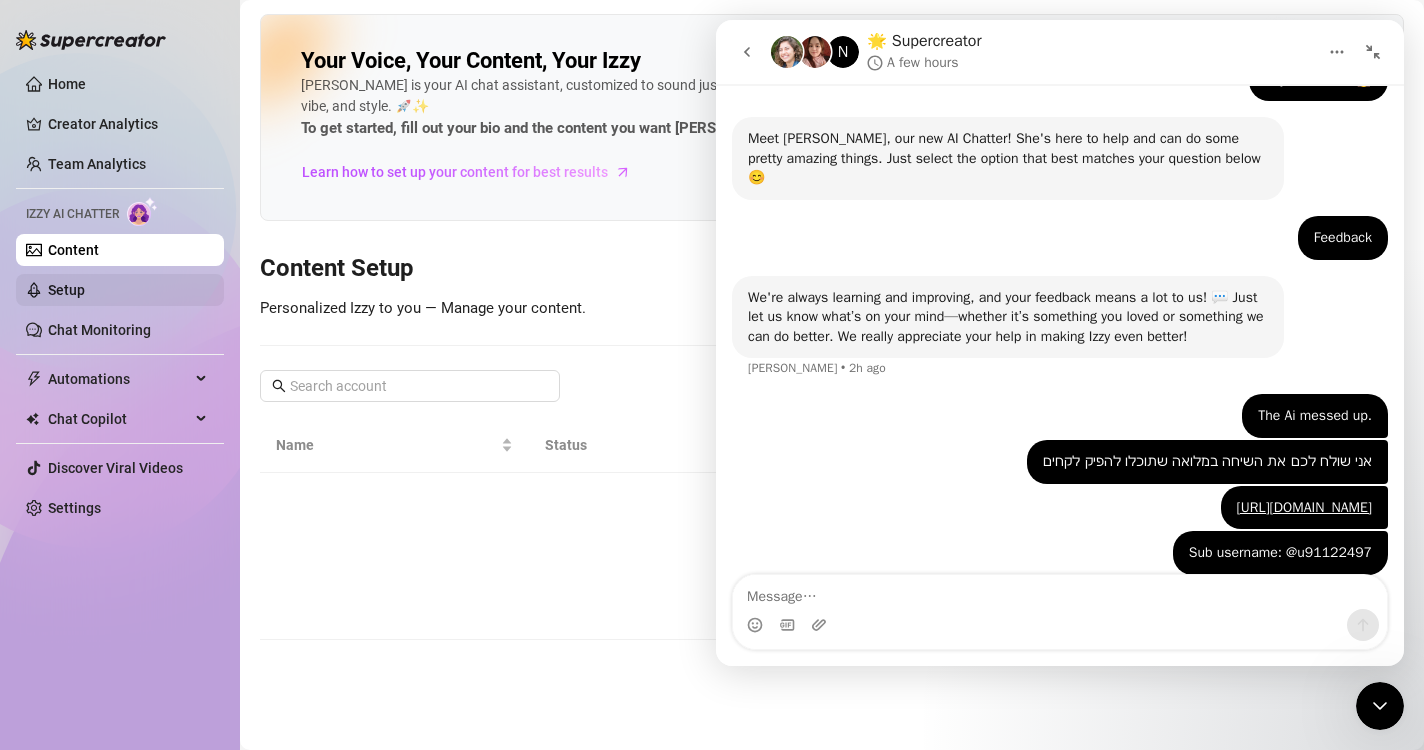 scroll, scrollTop: 0, scrollLeft: 0, axis: both 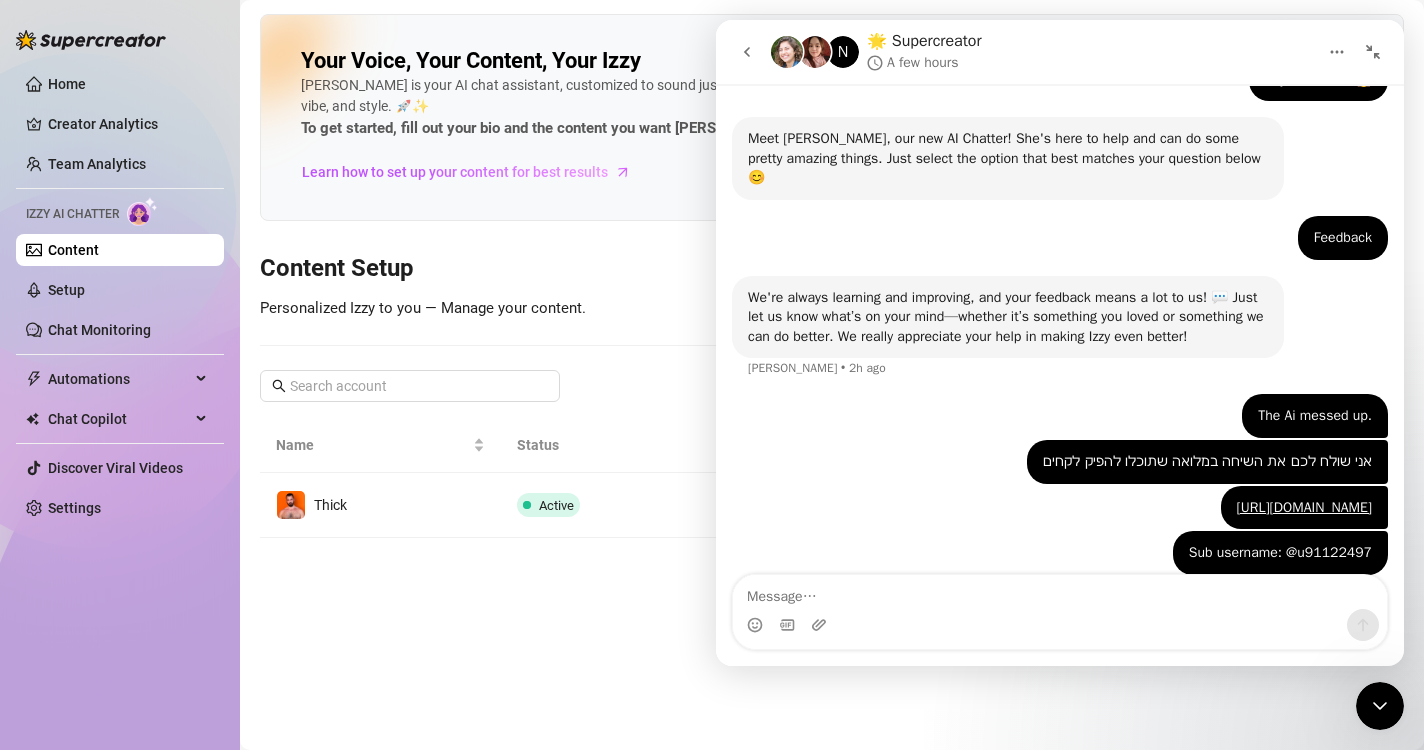 click 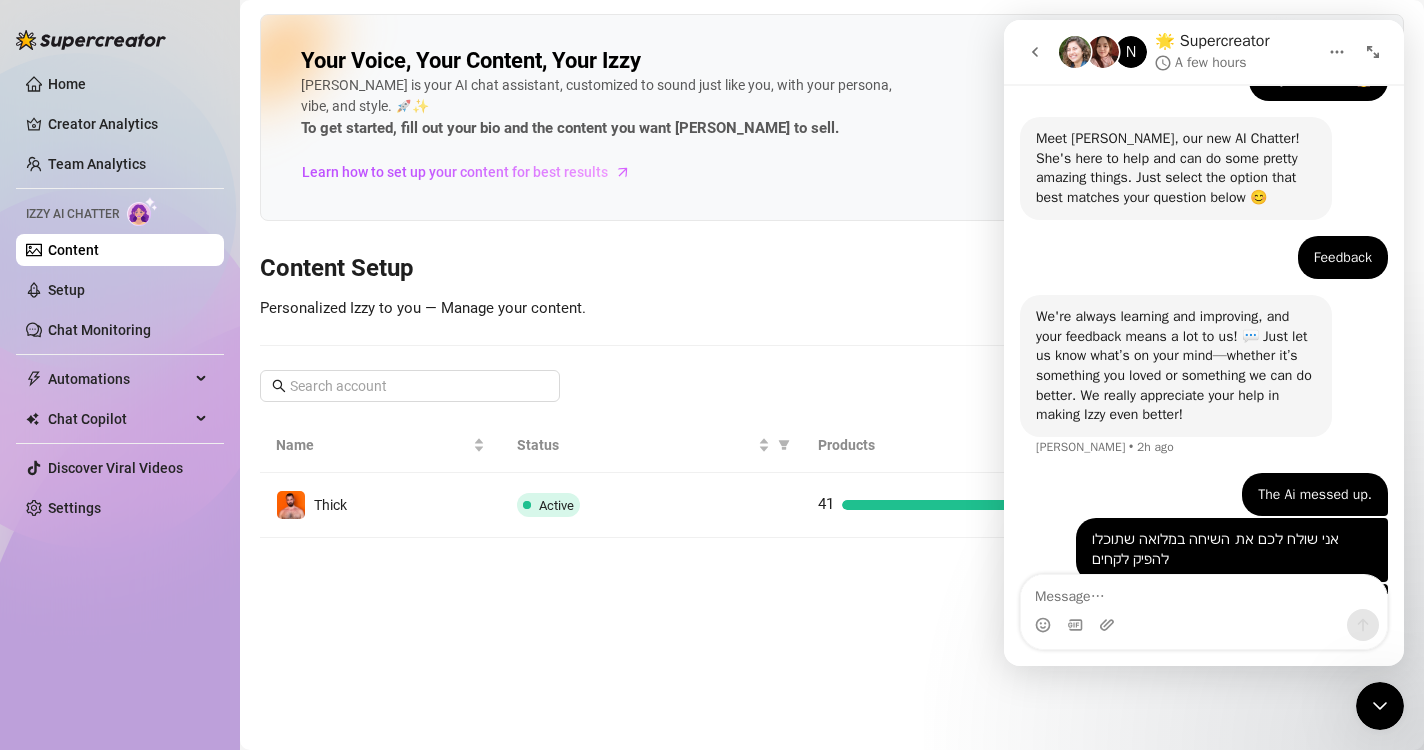 click on "Your Voice, Your Content, Your [PERSON_NAME] is your AI chat assistant, customized to sound just like you, with your persona, vibe, and style. 🚀✨ To get started, fill out your bio and the content you want [PERSON_NAME] to sell. Learn how to set up your content for best results Content Setup Personalized Izzy to you — Manage your content. Name Status Products Bio Thick Active 41 91%" at bounding box center [832, 375] 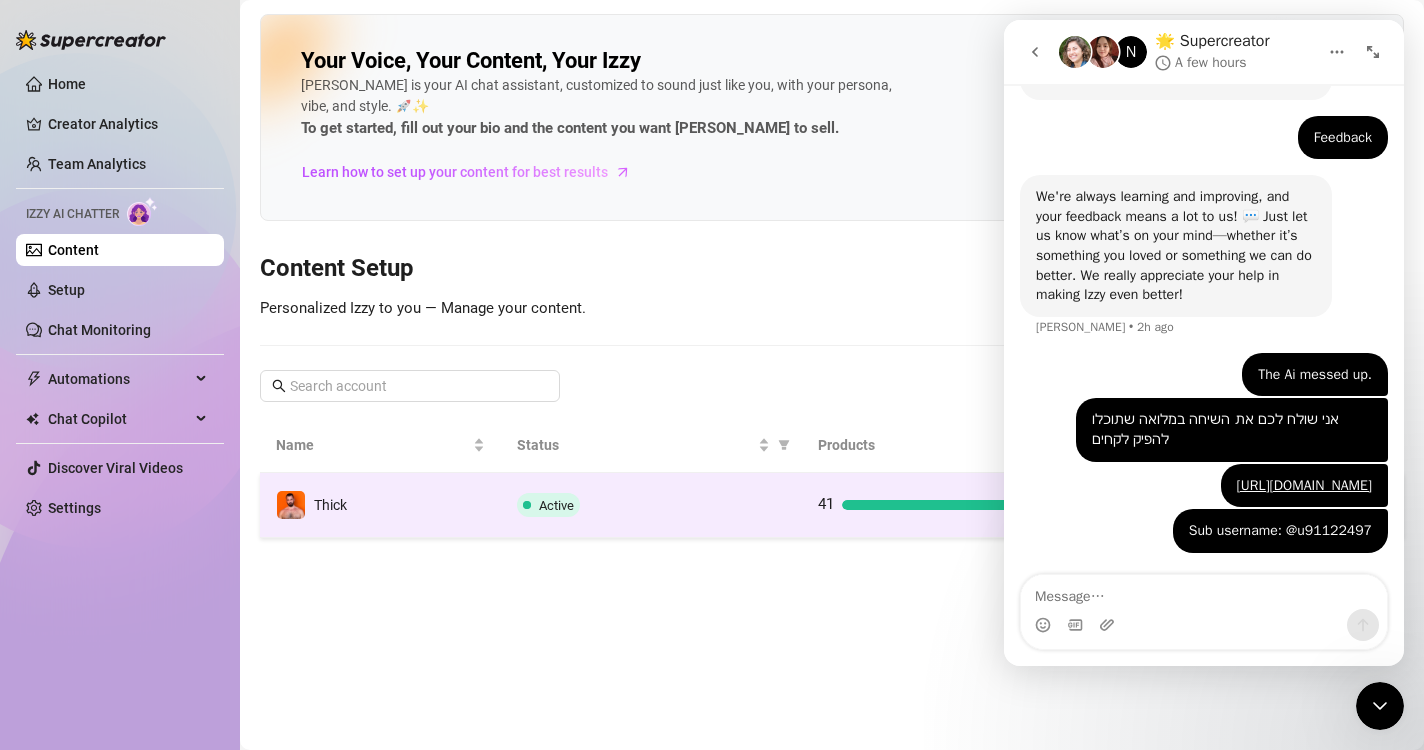 click on "Active" at bounding box center [548, 505] 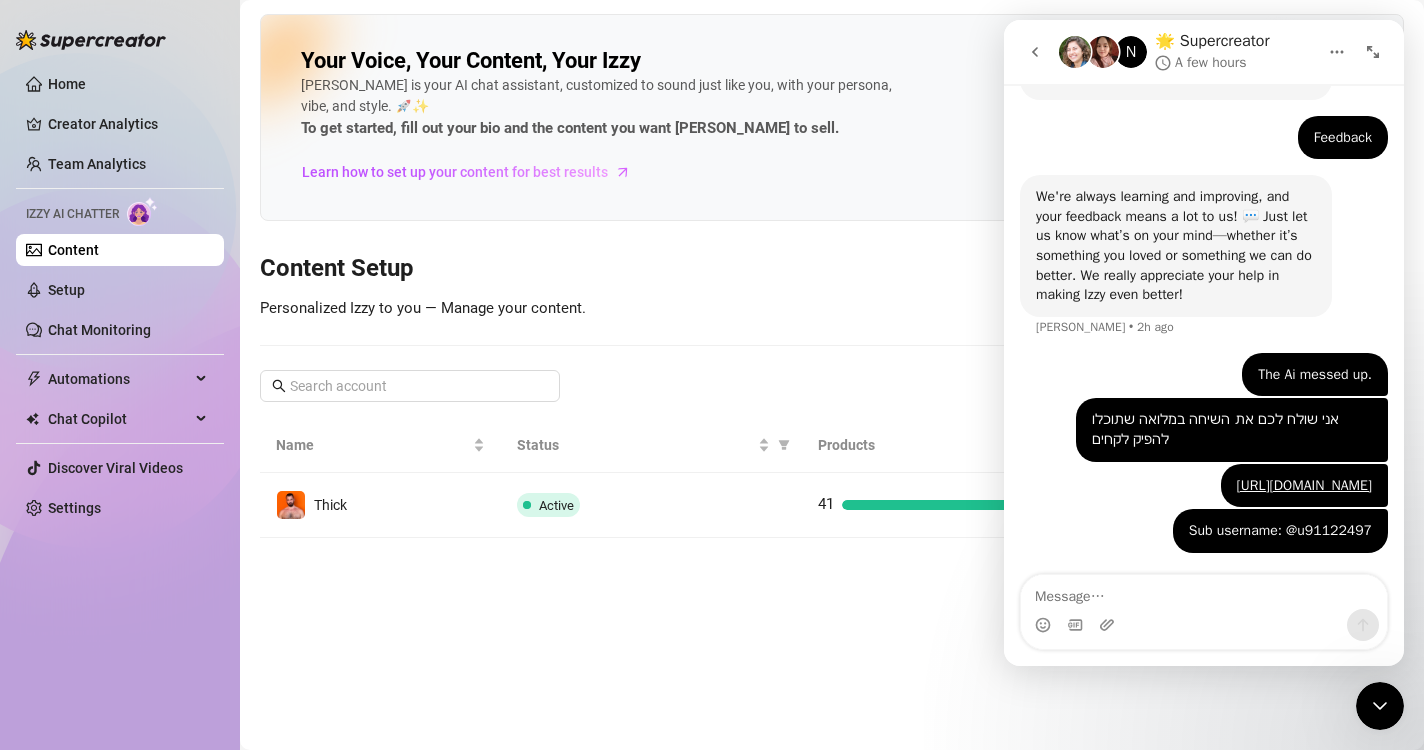 click at bounding box center (1373, 52) 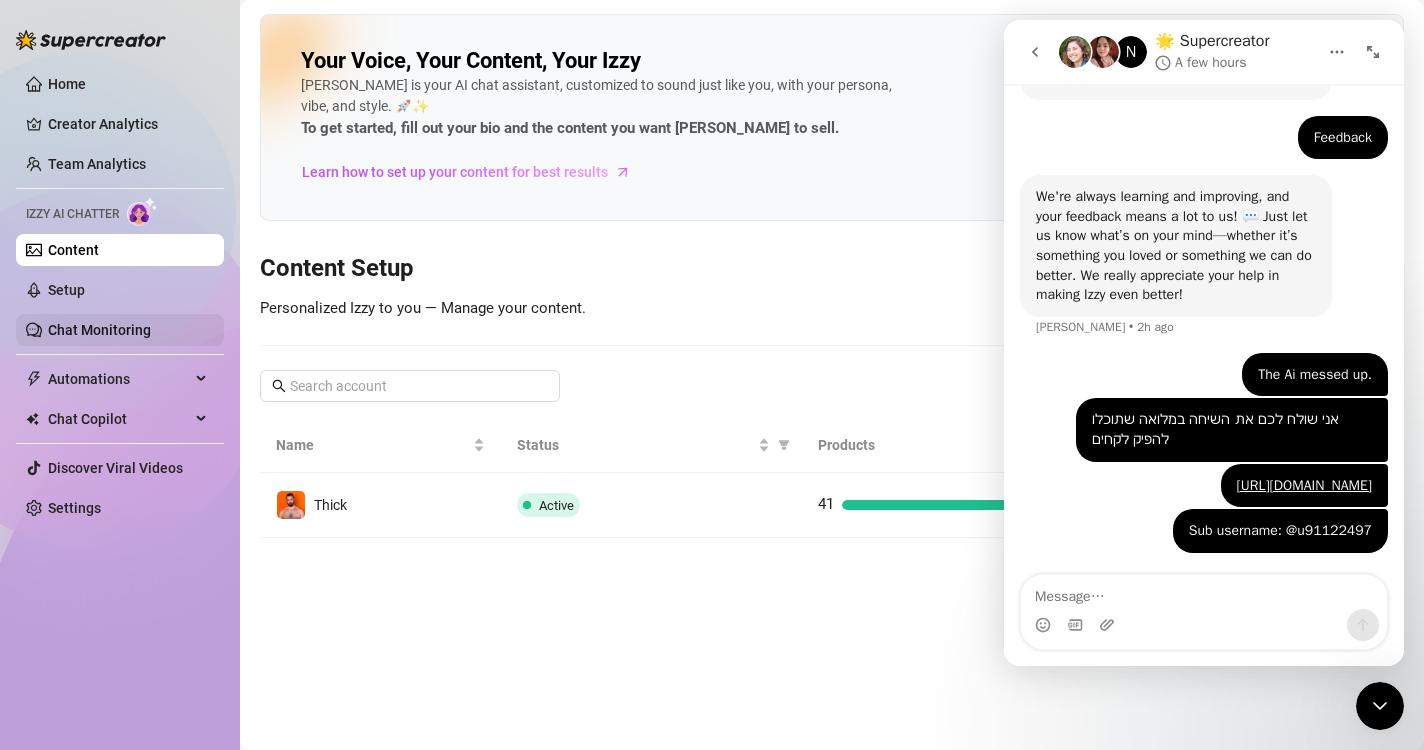 click on "Setup" at bounding box center [66, 290] 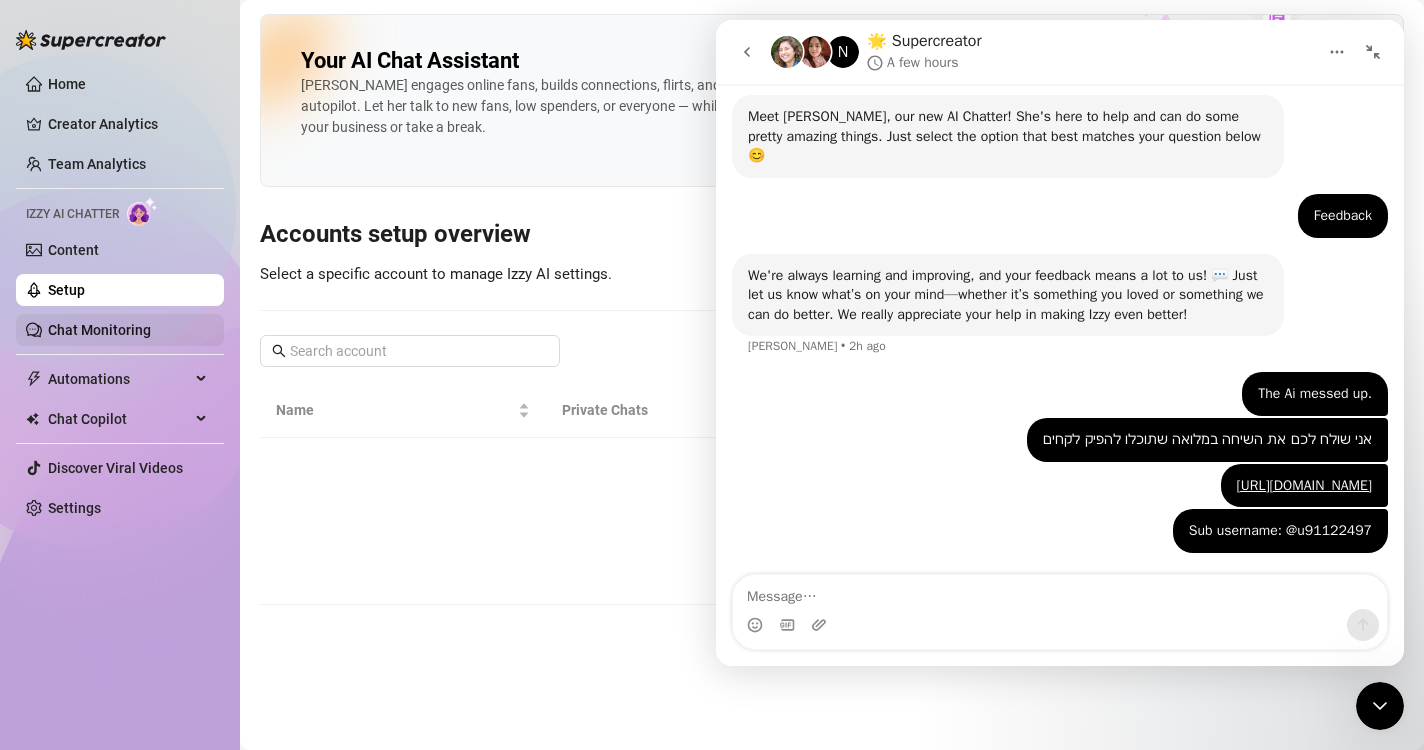click on "Chat Monitoring" at bounding box center [99, 330] 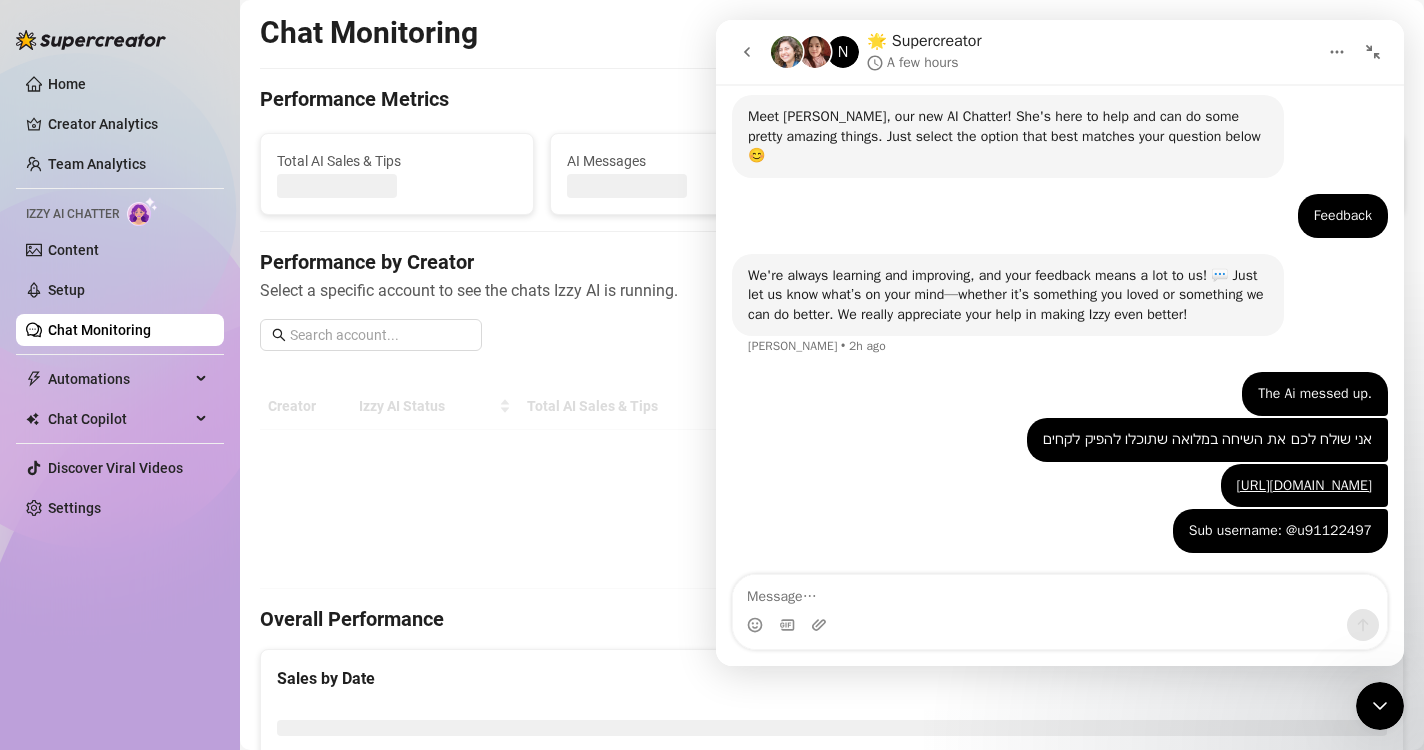 drag, startPoint x: 2132, startPoint y: 764, endPoint x: 1343, endPoint y: 317, distance: 906.82416 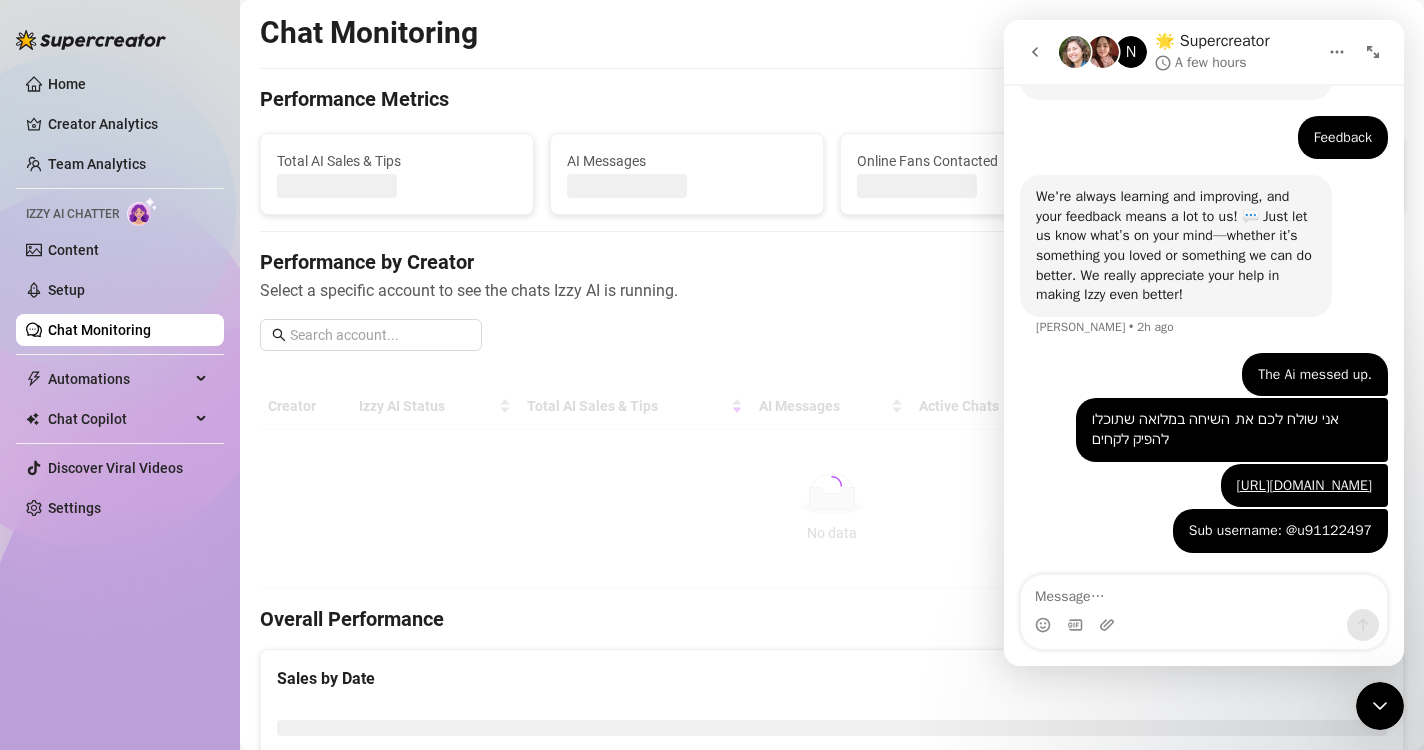 scroll, scrollTop: 286, scrollLeft: 0, axis: vertical 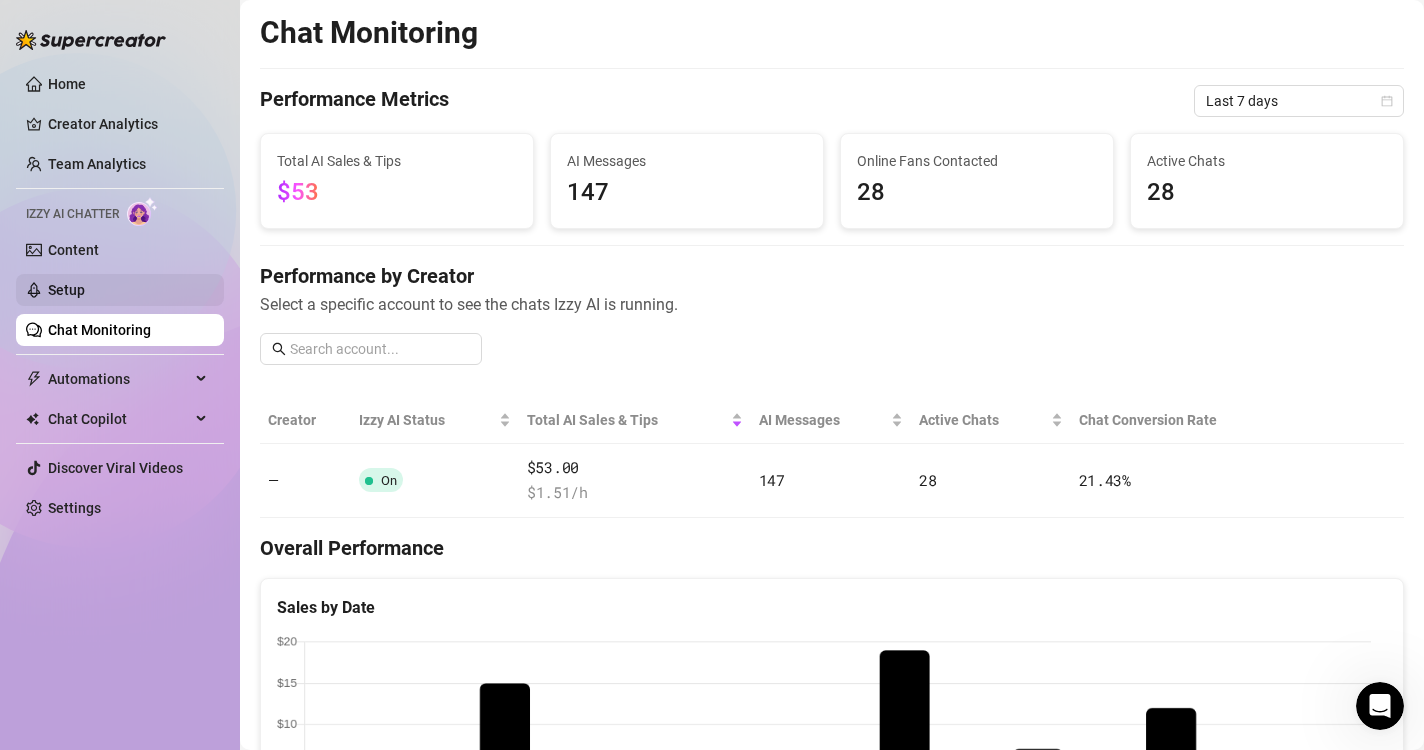click on "Setup" at bounding box center [66, 290] 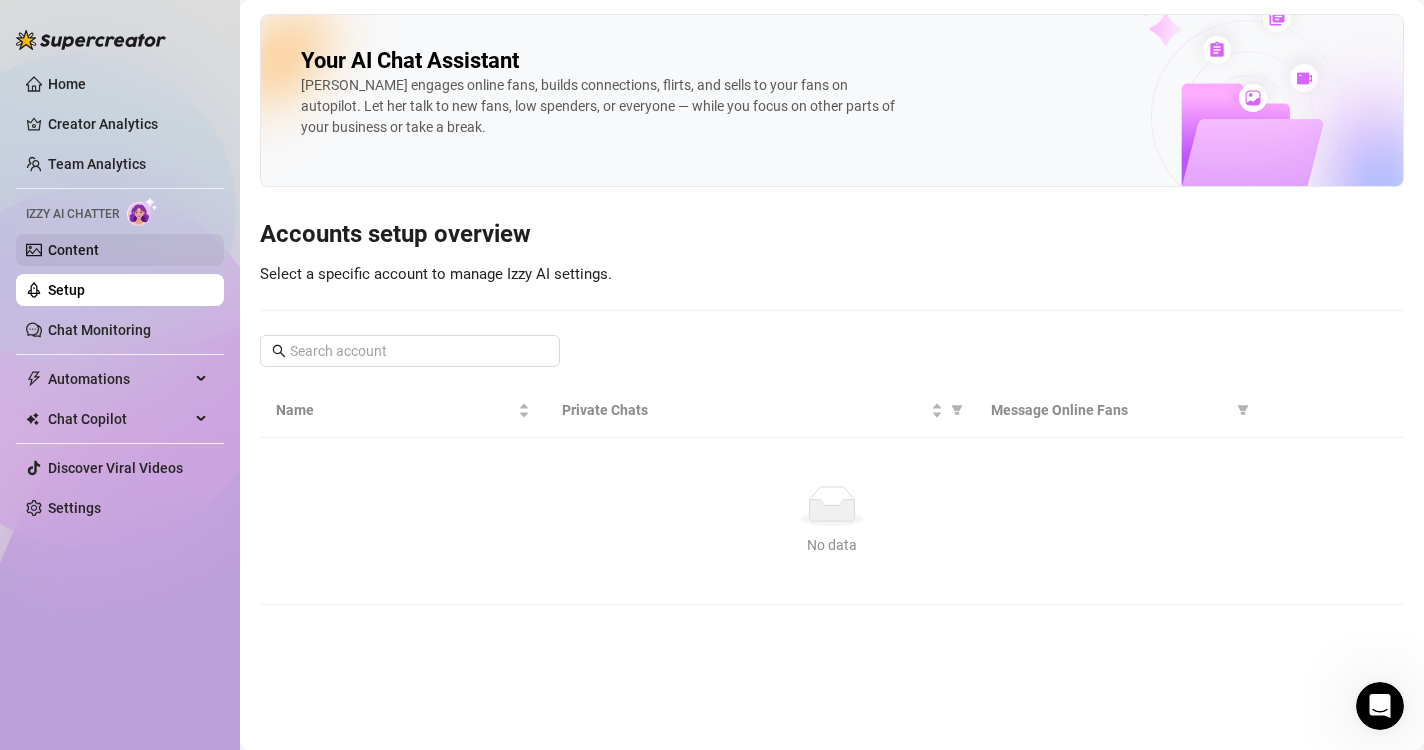 click on "Content" at bounding box center [73, 250] 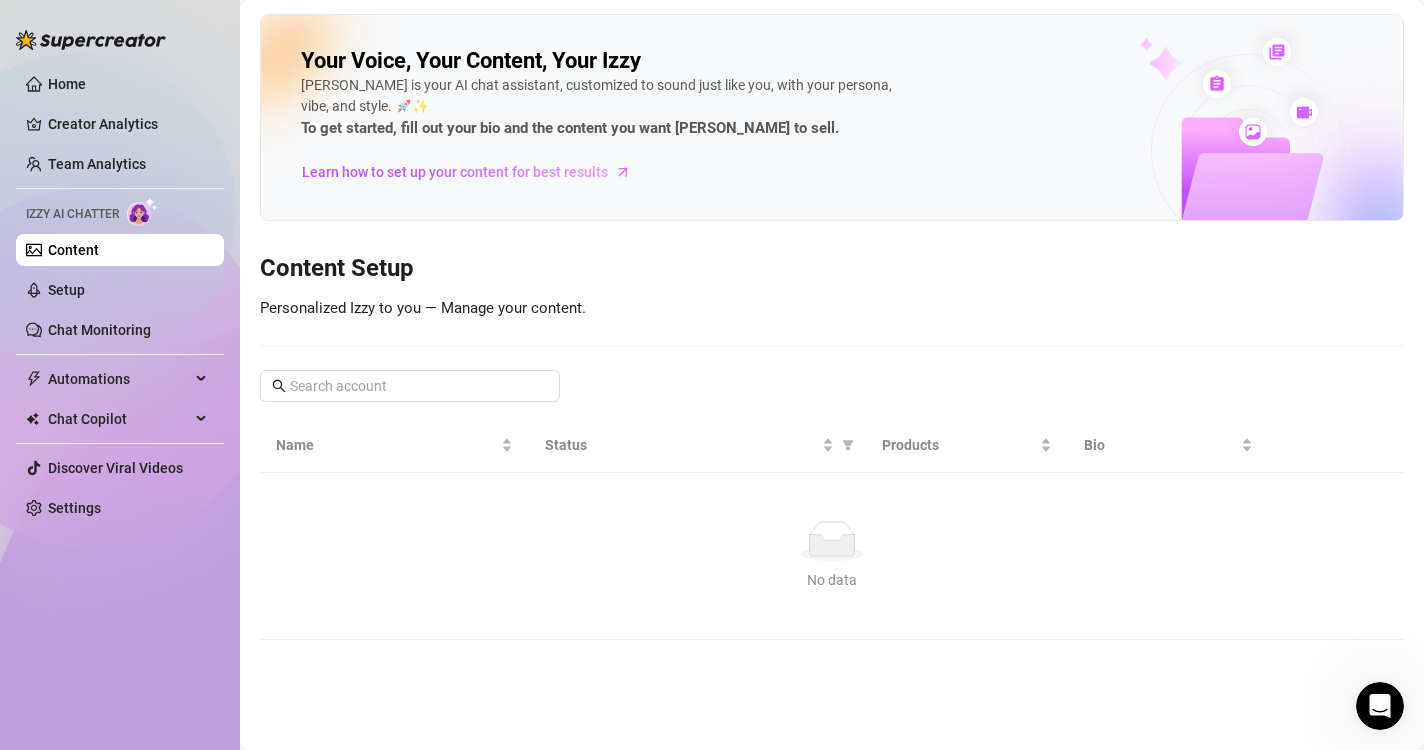 click on "Content" at bounding box center (73, 250) 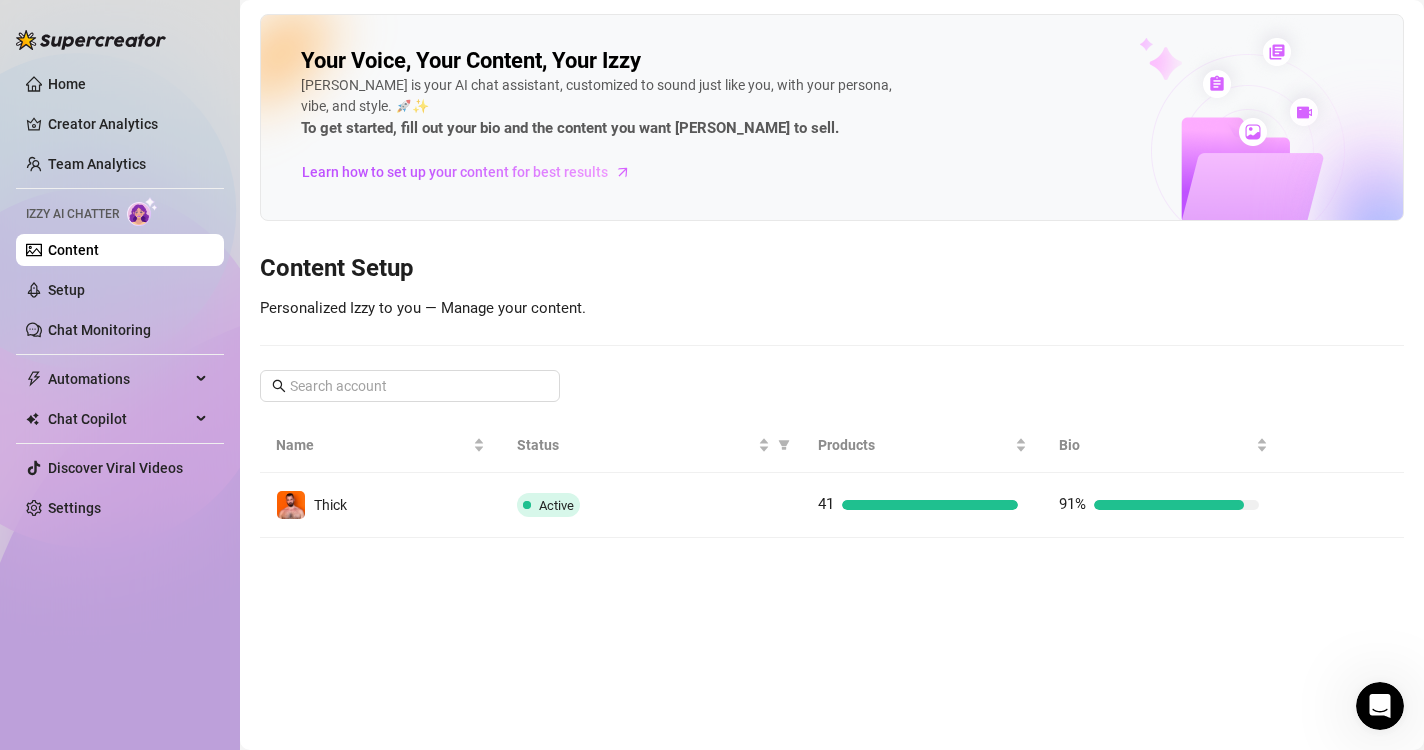 scroll, scrollTop: 0, scrollLeft: 0, axis: both 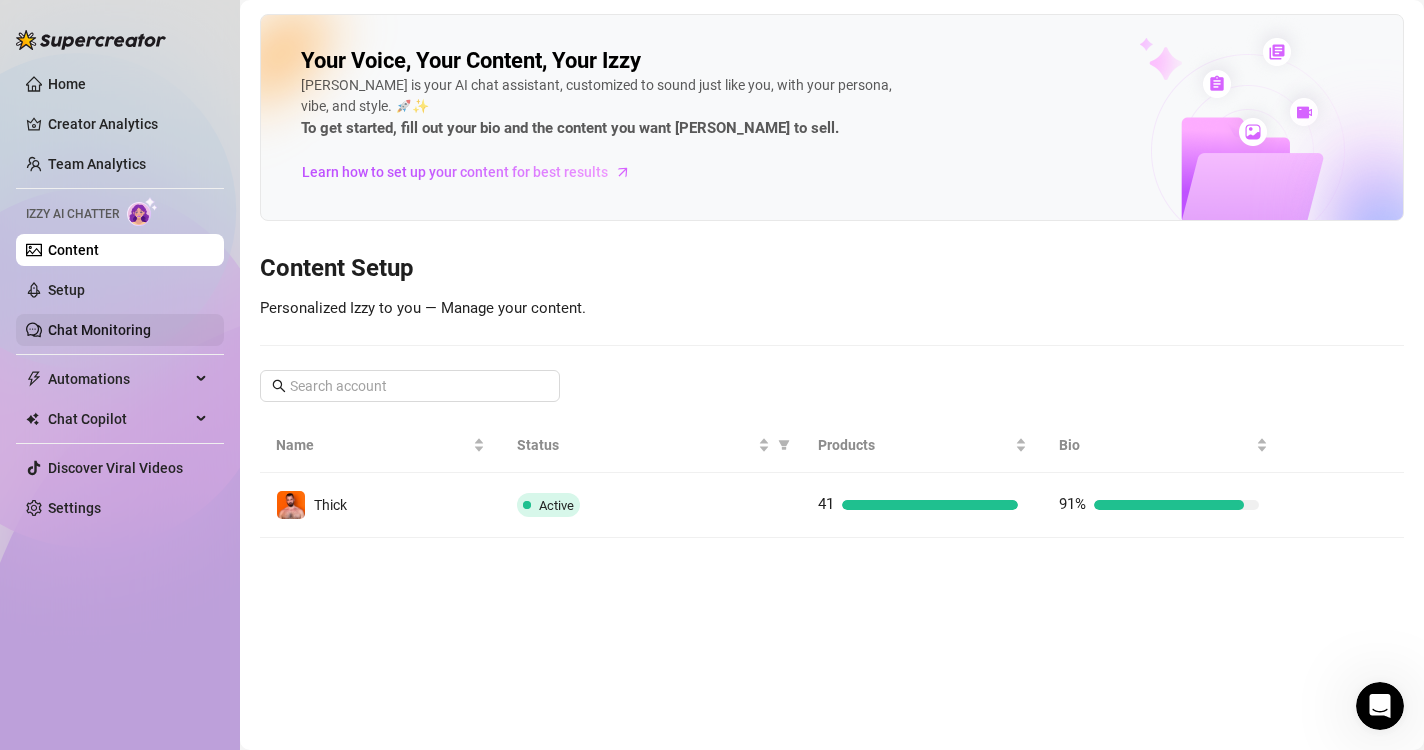 click on "Chat Monitoring" at bounding box center (99, 330) 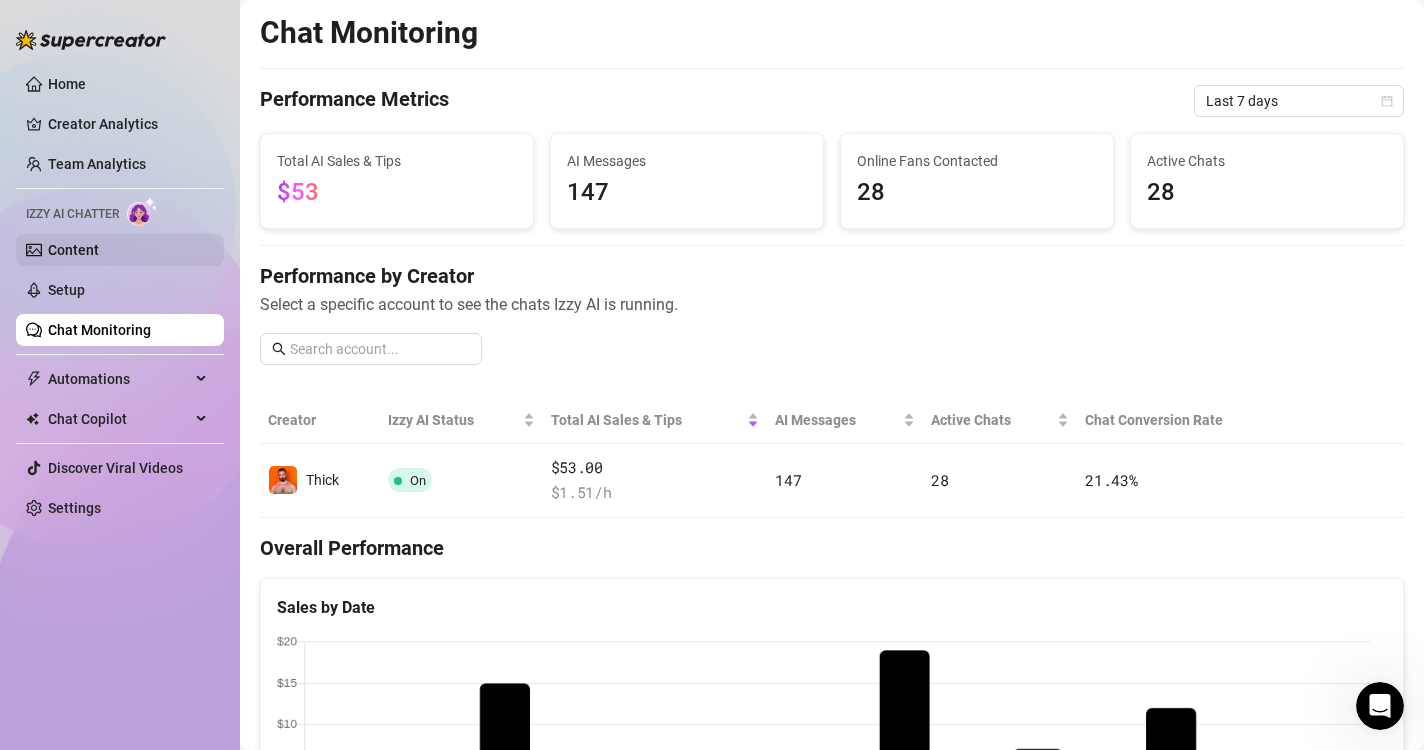 click on "Content" at bounding box center (73, 250) 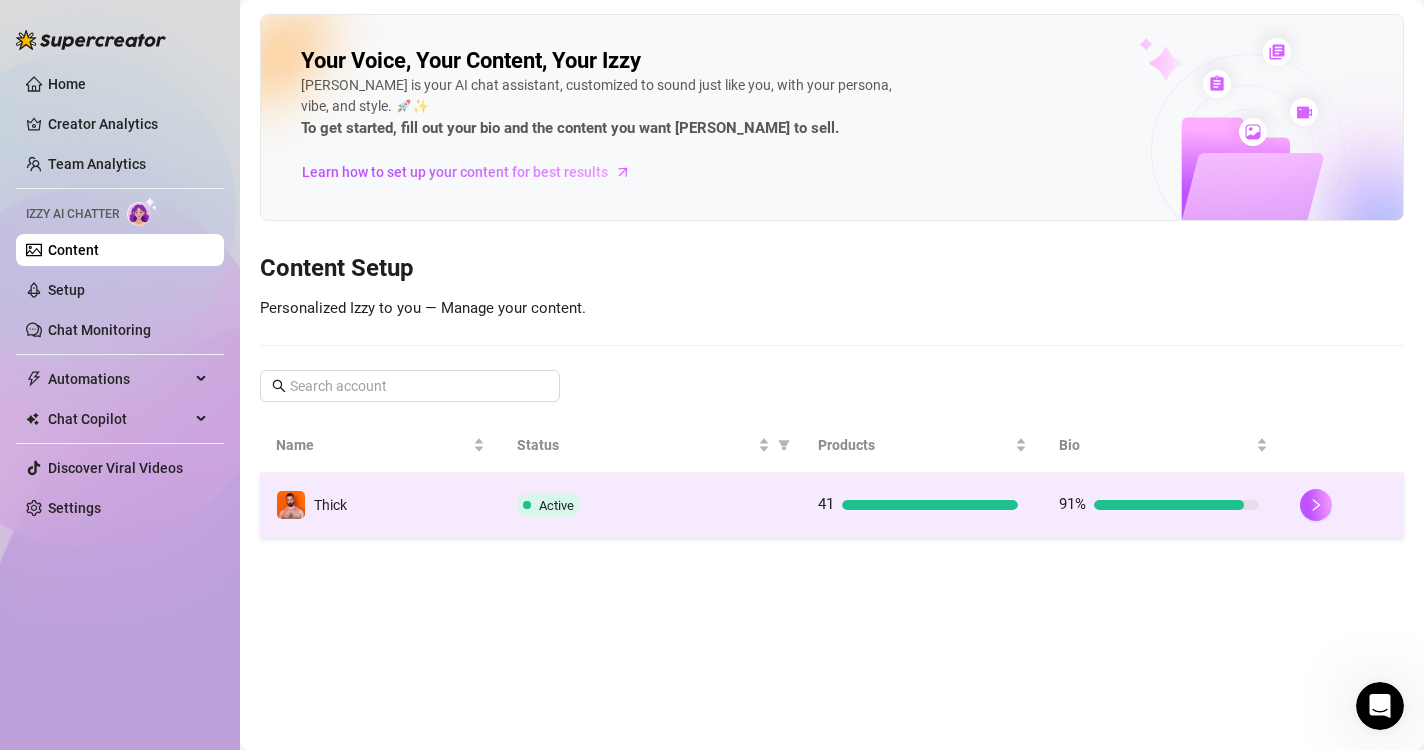 click on "Active" at bounding box center (548, 505) 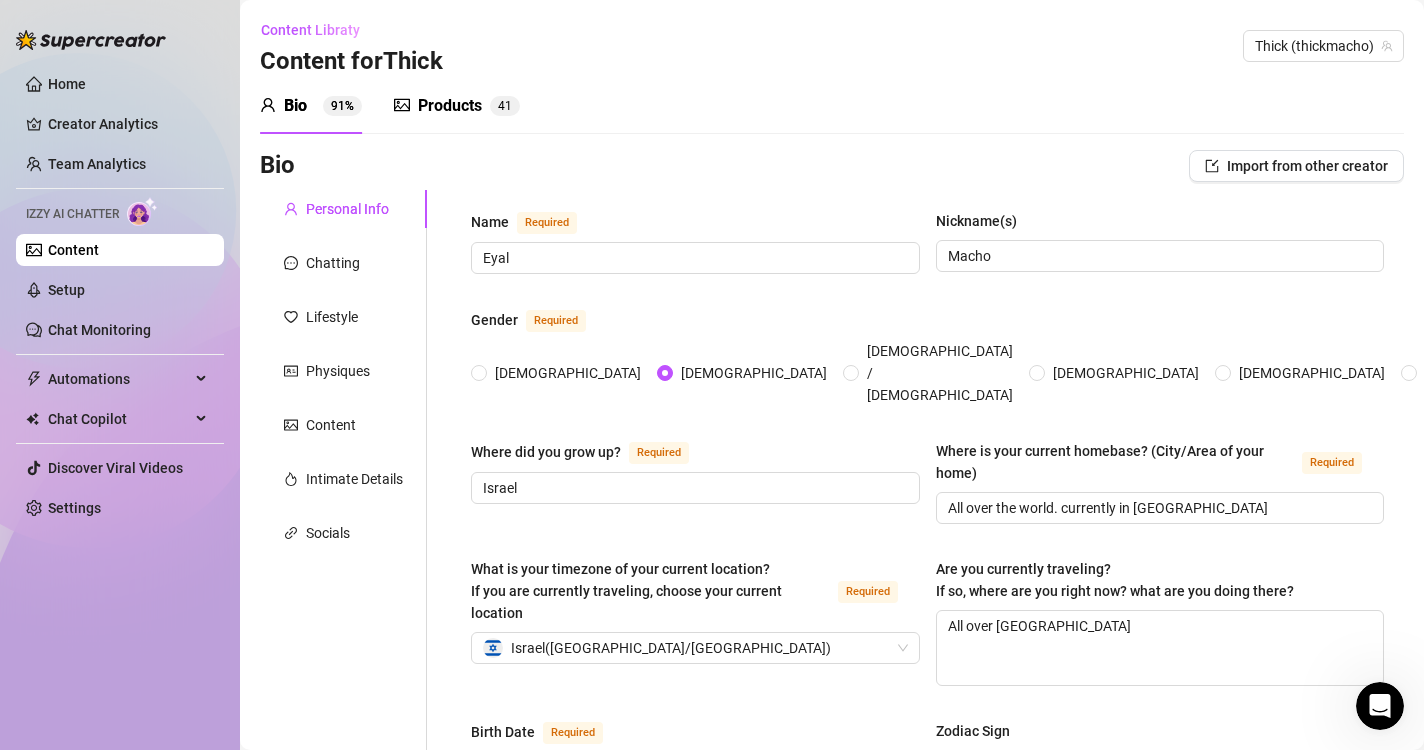 click at bounding box center (142, 211) 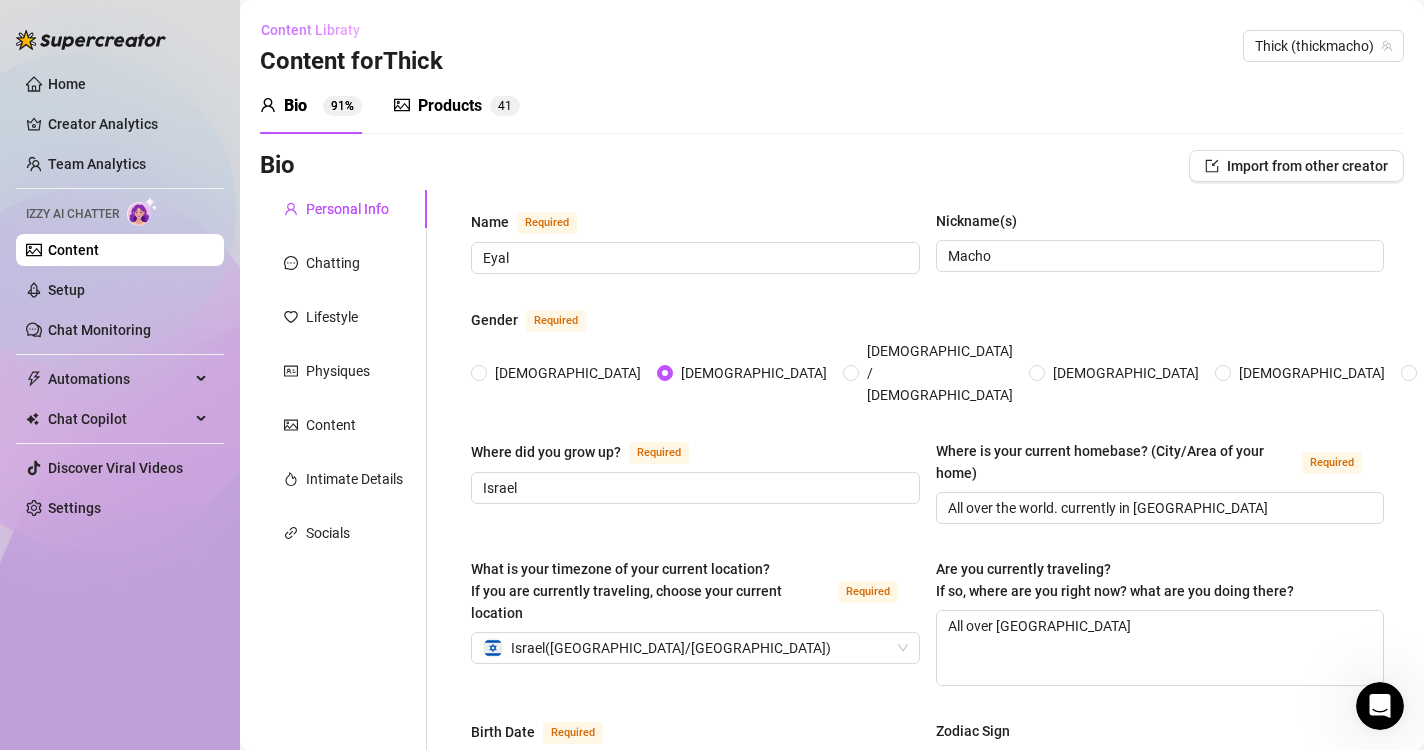click on "Content Libraty" at bounding box center [310, 30] 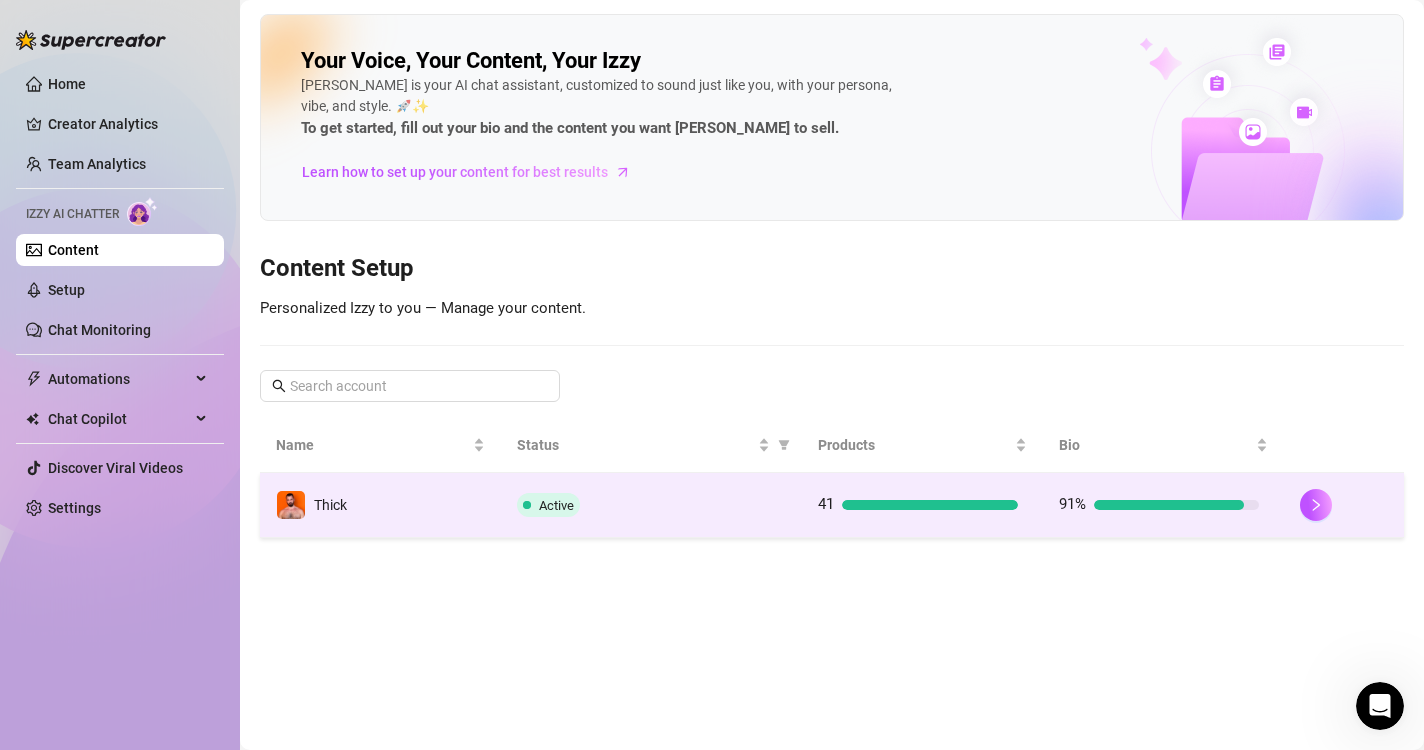 click on "Active" at bounding box center [556, 505] 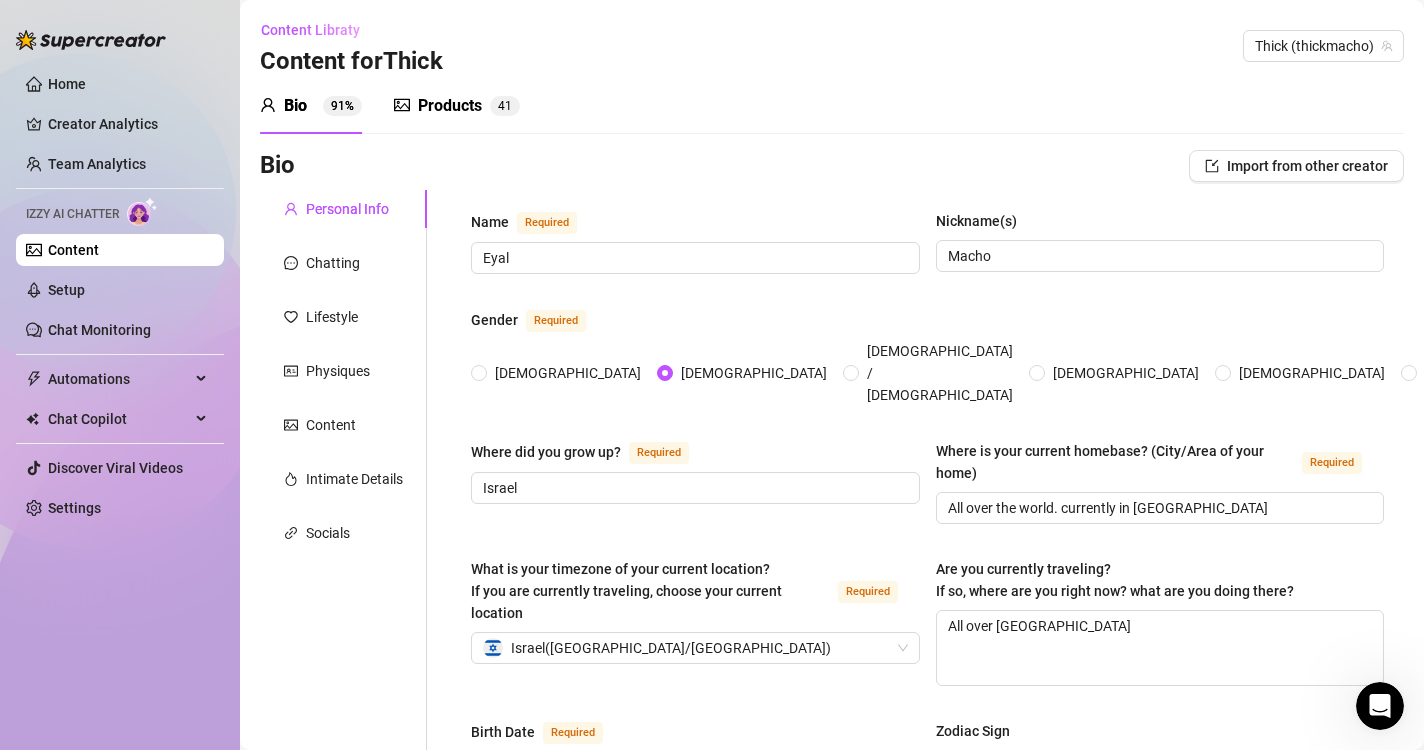 click on "Products 4 1" at bounding box center (457, 106) 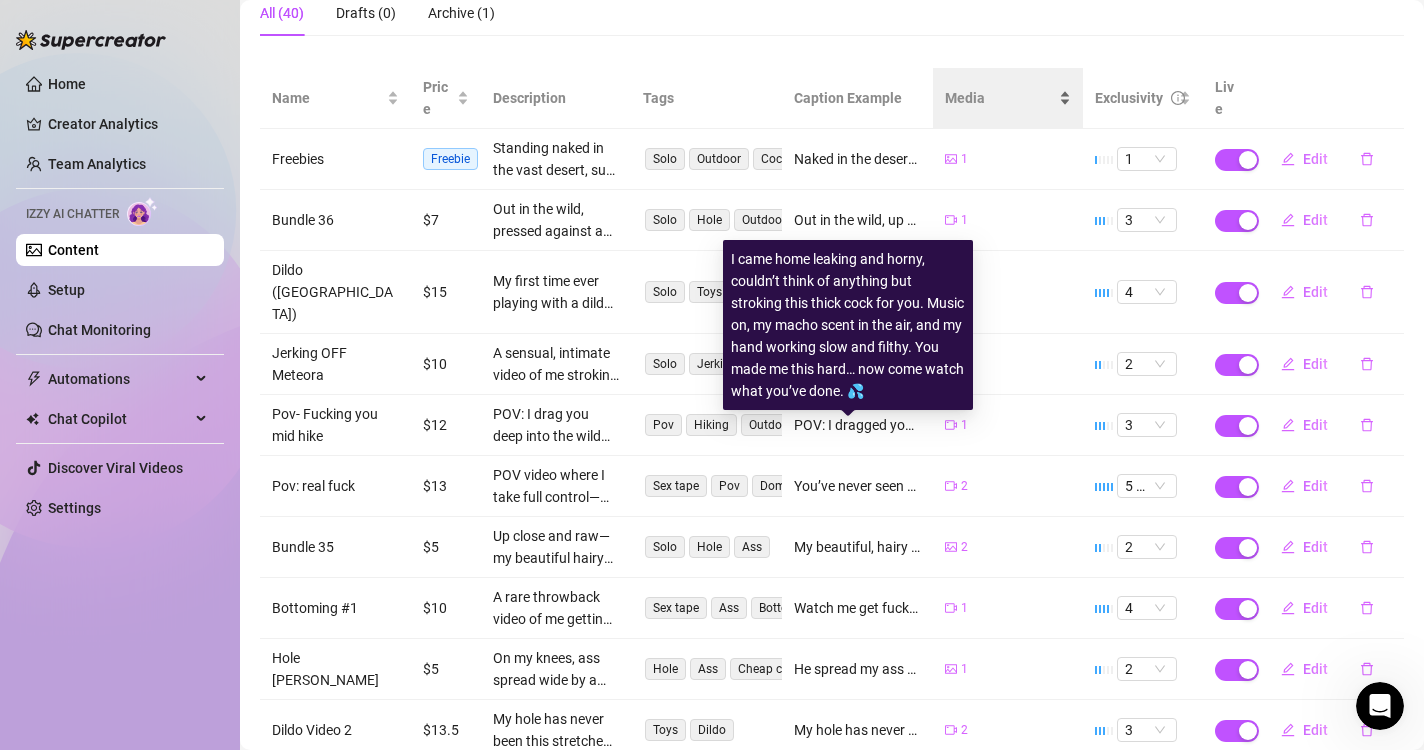 scroll, scrollTop: 0, scrollLeft: 0, axis: both 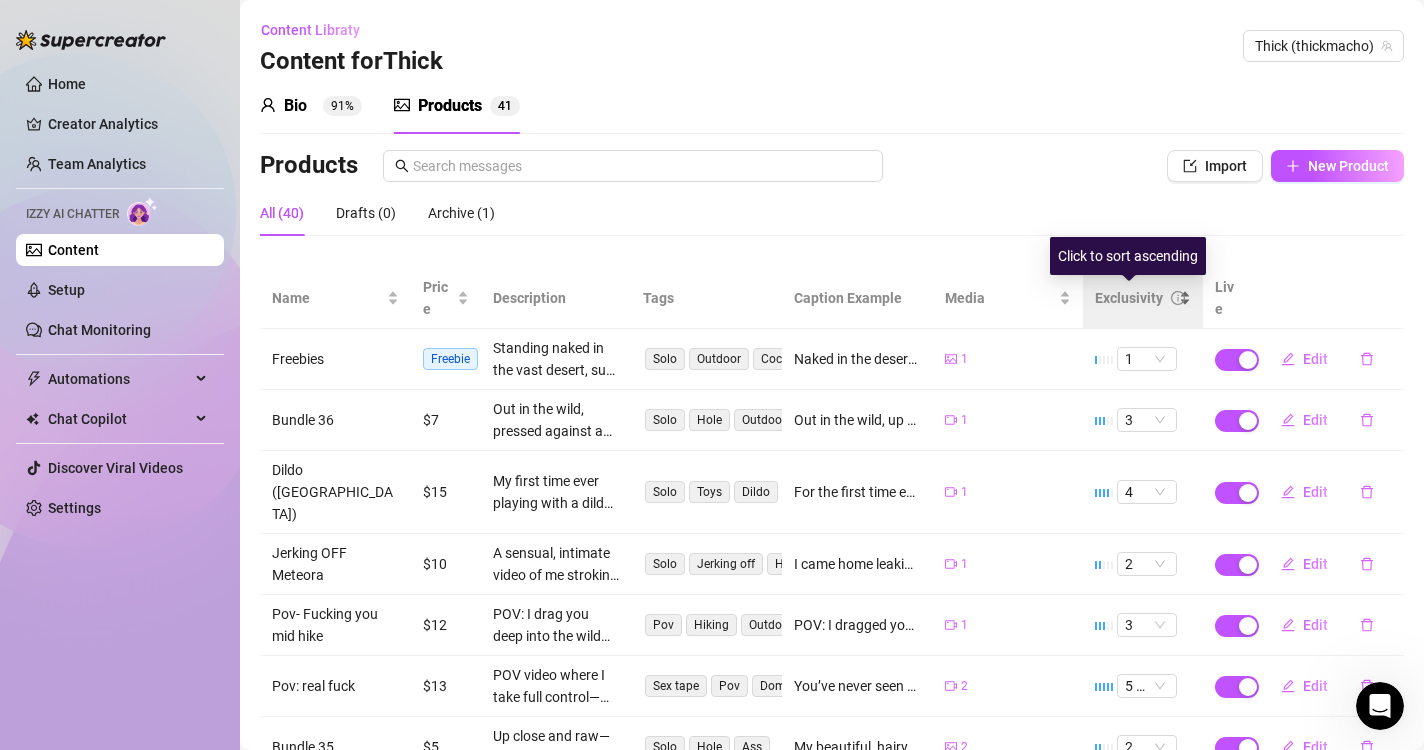 click on "Exclusivity" at bounding box center (1129, 298) 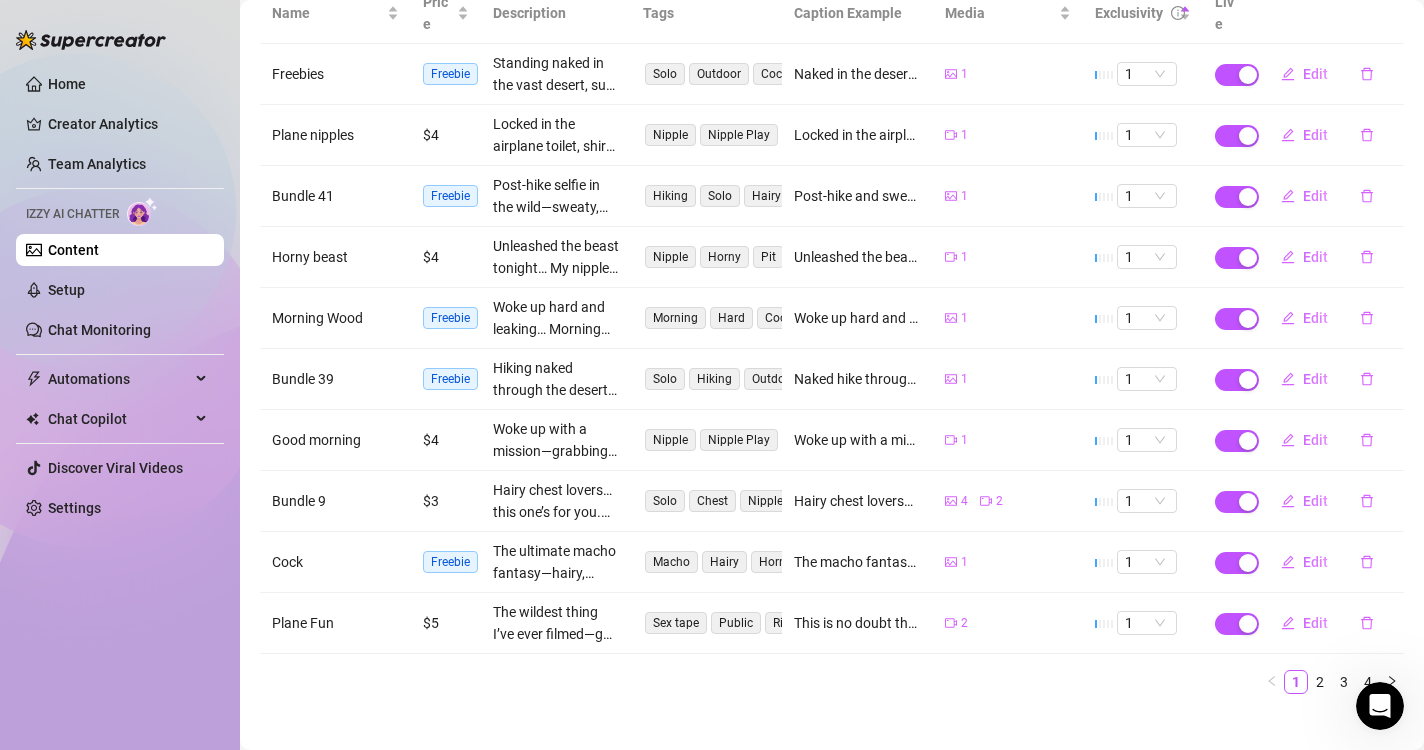 scroll, scrollTop: 302, scrollLeft: 0, axis: vertical 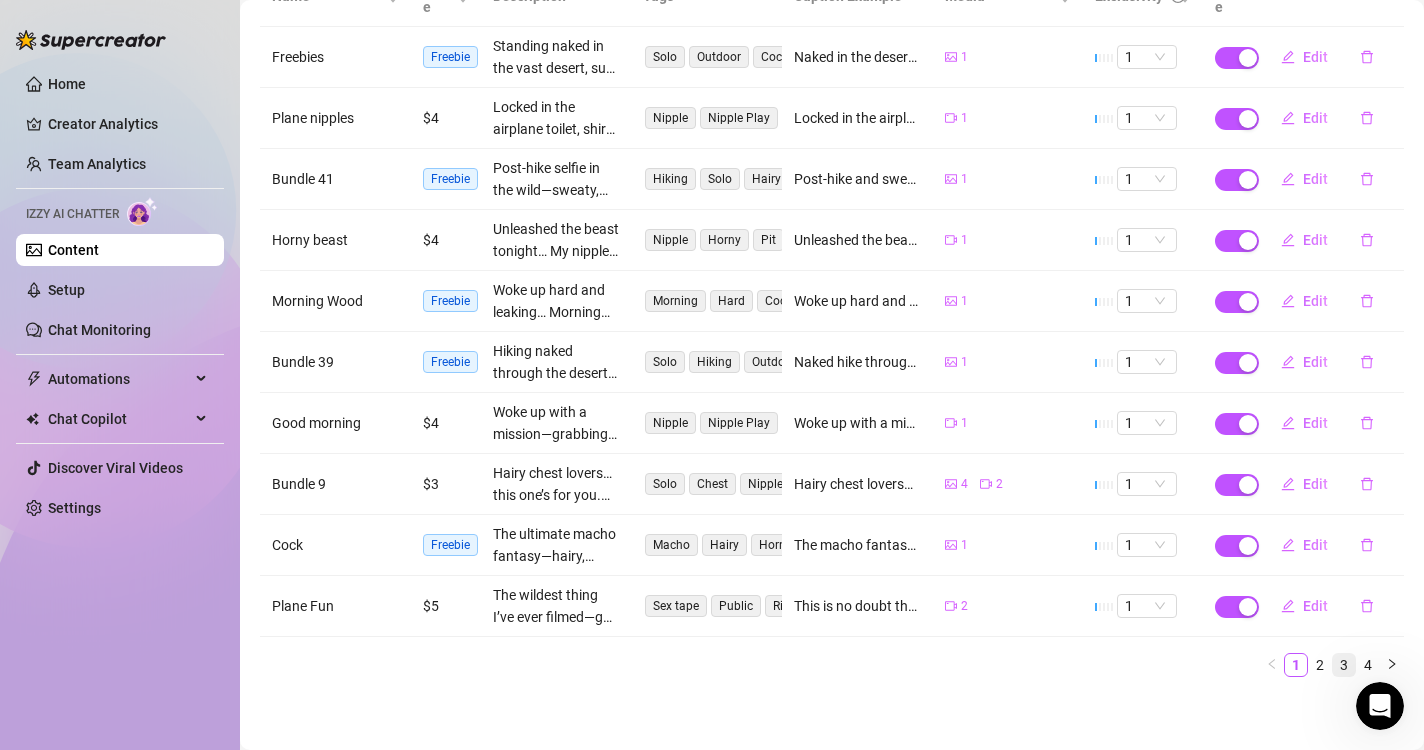 click on "3" at bounding box center (1344, 665) 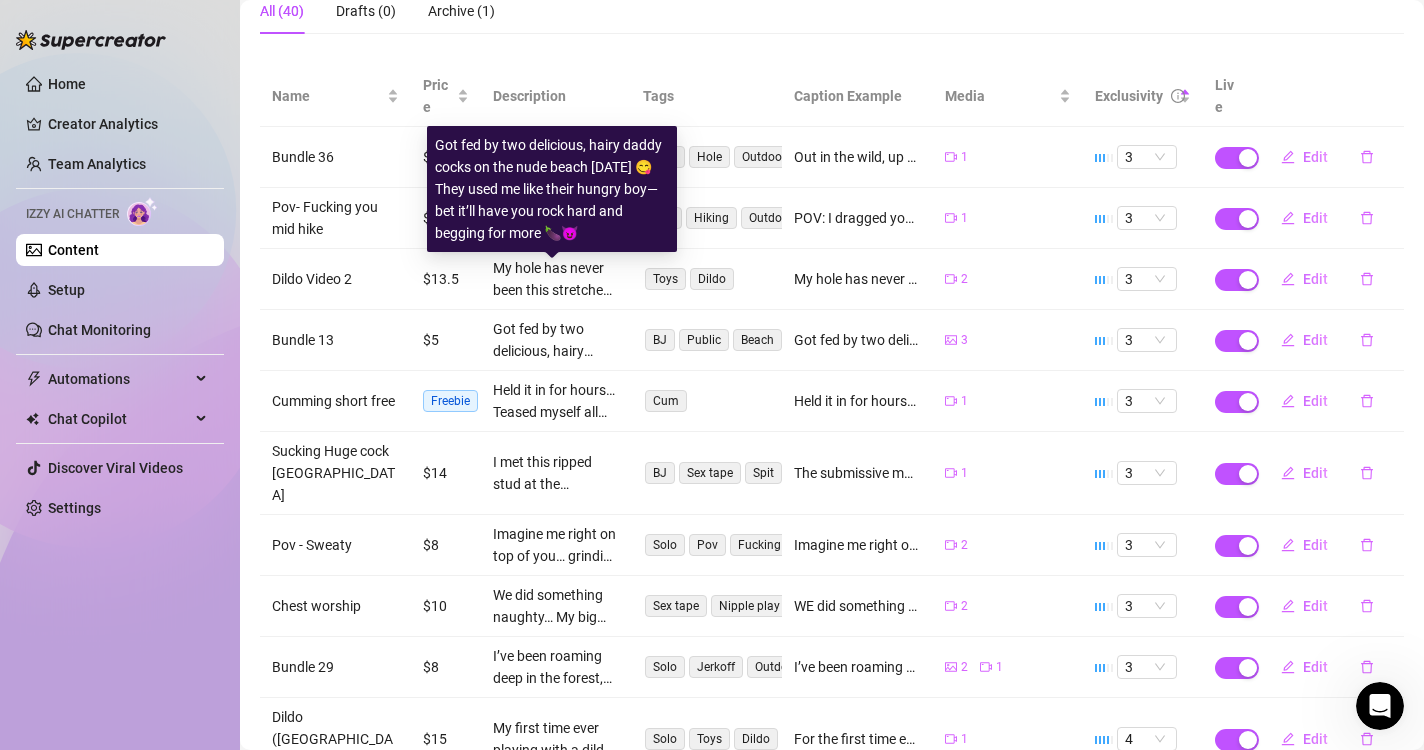 scroll, scrollTop: 302, scrollLeft: 0, axis: vertical 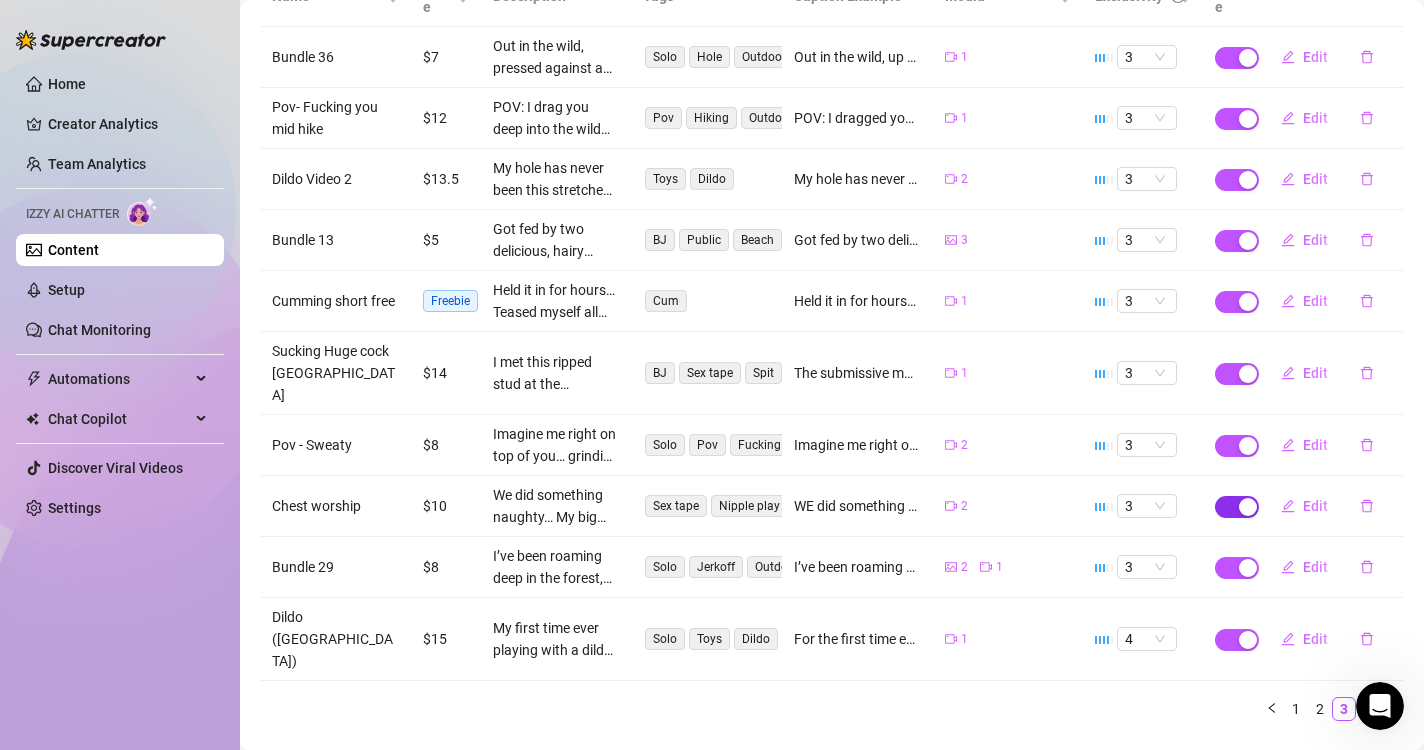 click at bounding box center [1248, 507] 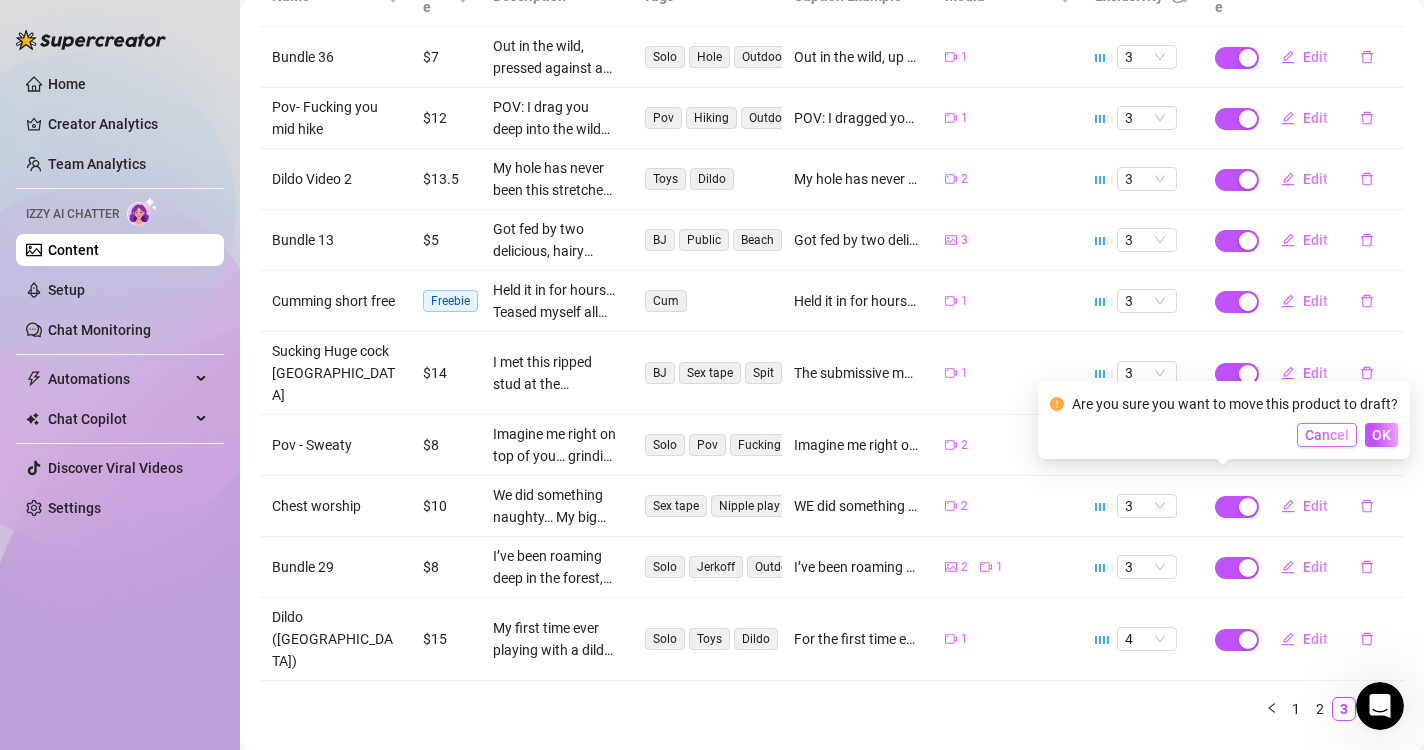click on "Cancel" at bounding box center [1327, 435] 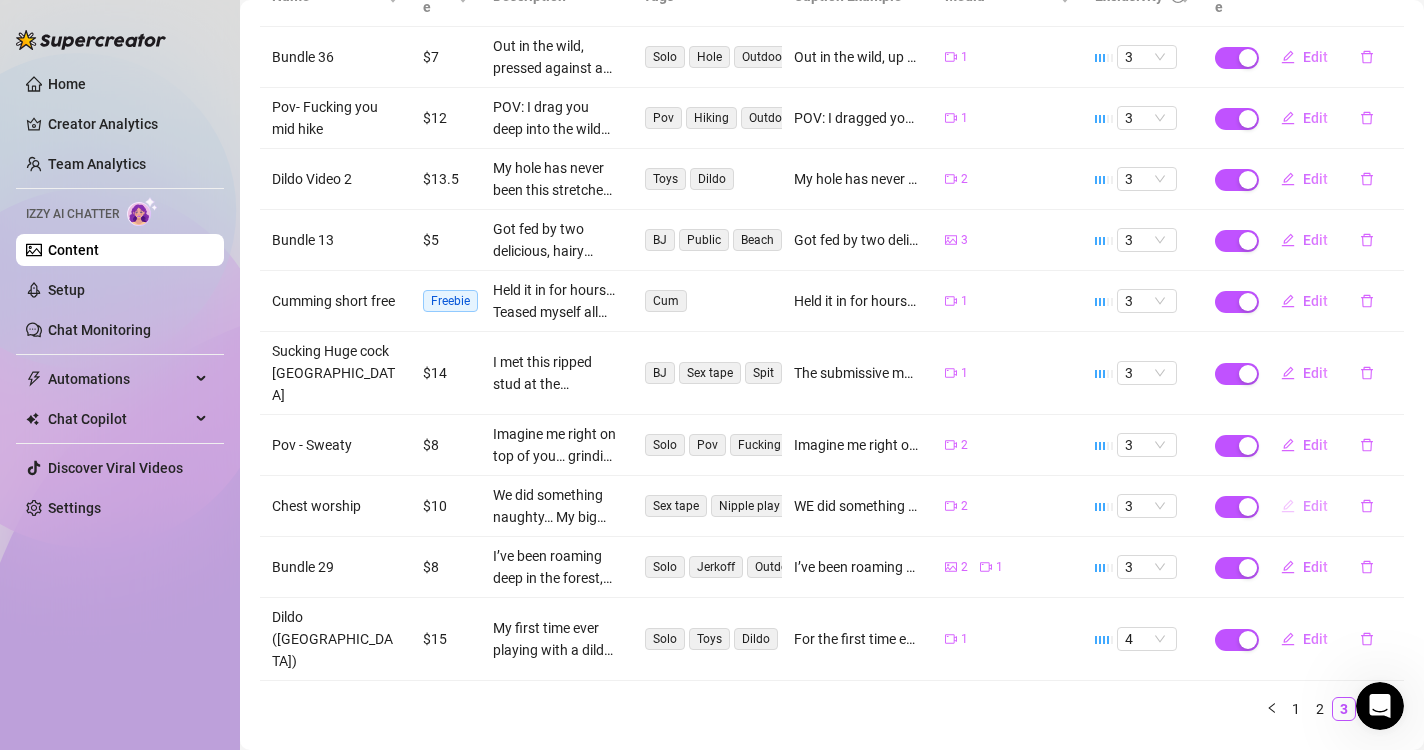 click on "Edit" at bounding box center [1315, 506] 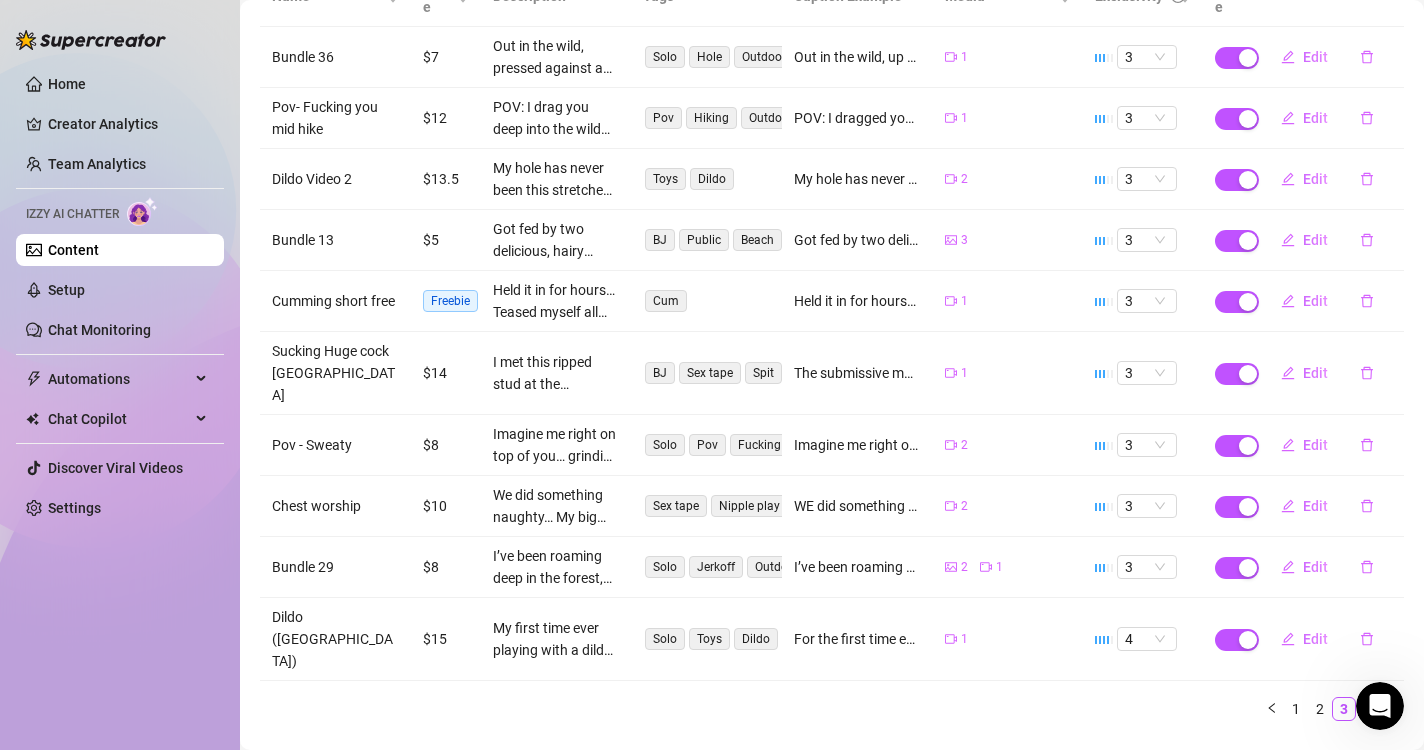 type on "WE did something naughty... My big hairy chest and juicy nipples… your ultimate fantasy. Watch how it gets the worship it truly deserves 😮‍💨 You’ll be next." 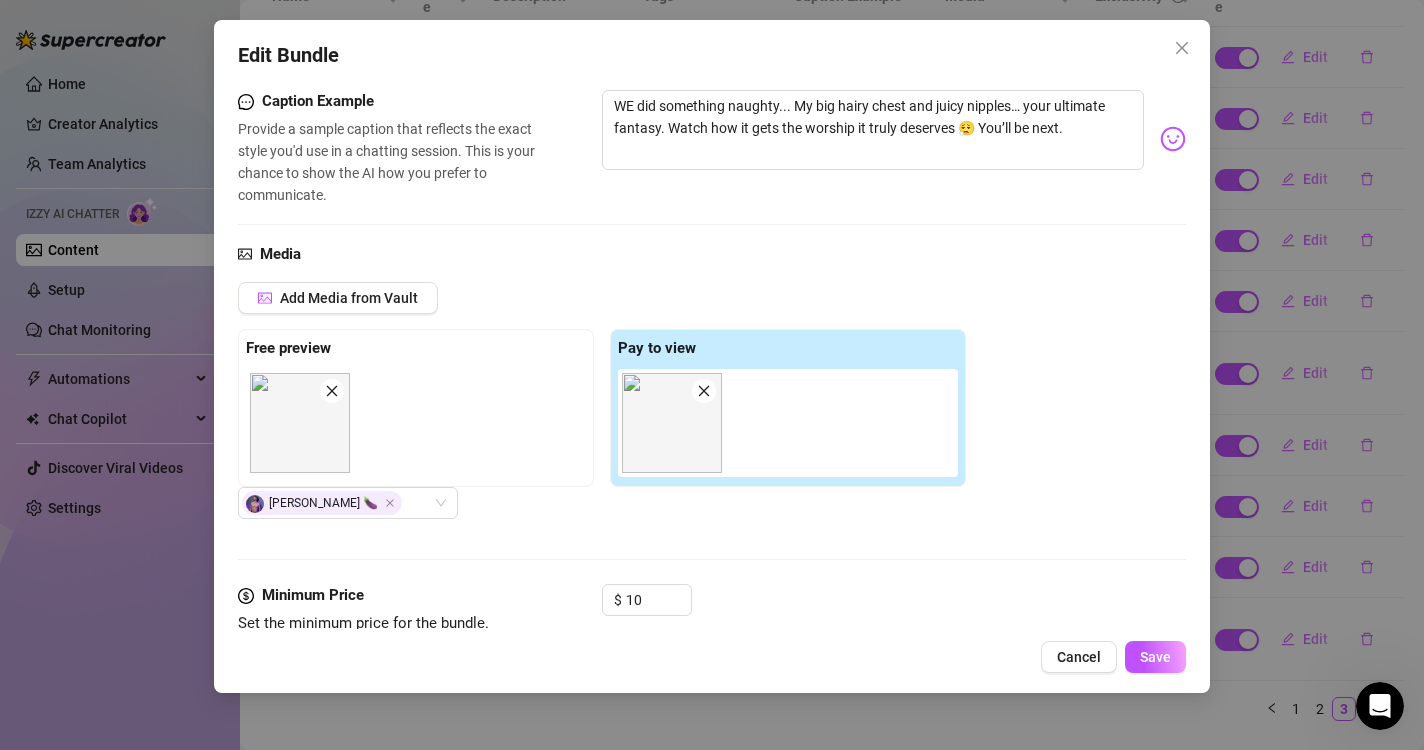 scroll, scrollTop: 0, scrollLeft: 0, axis: both 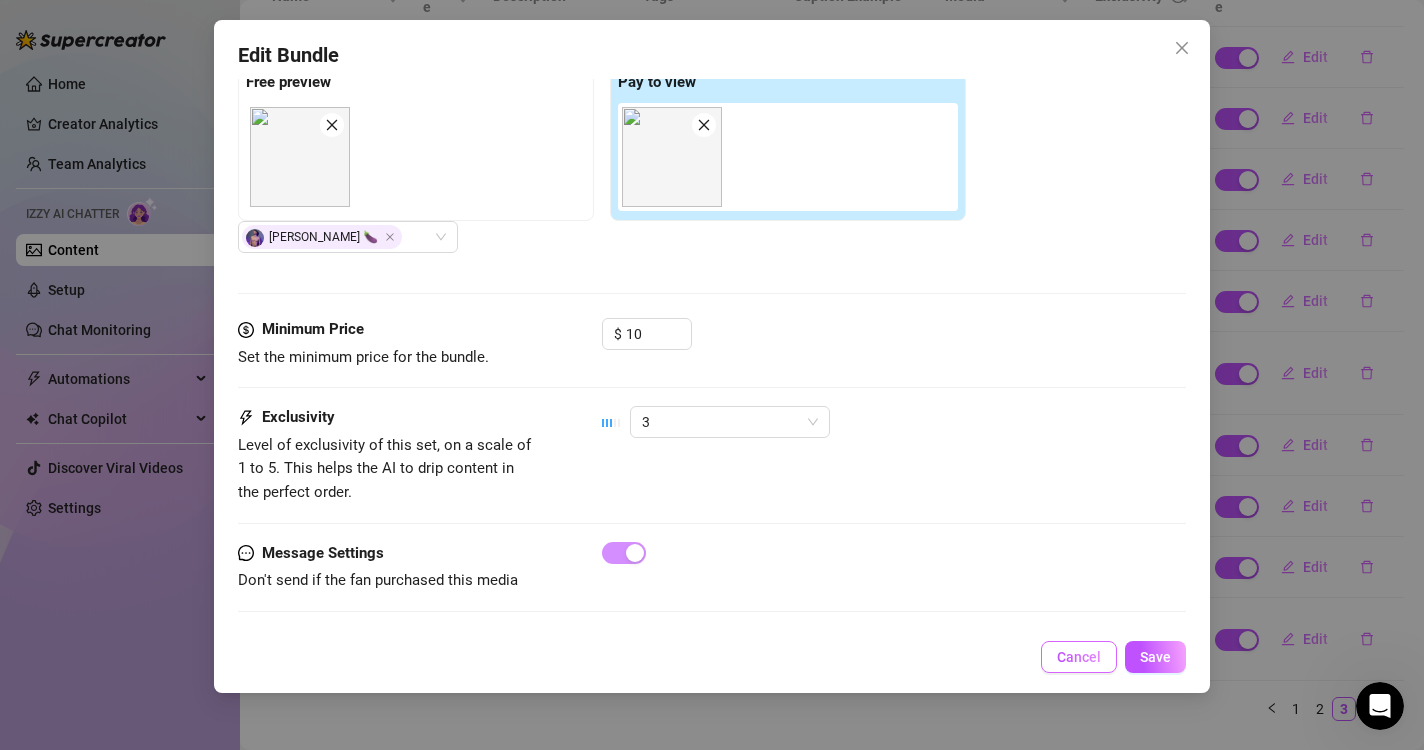 click on "Cancel" at bounding box center [1079, 657] 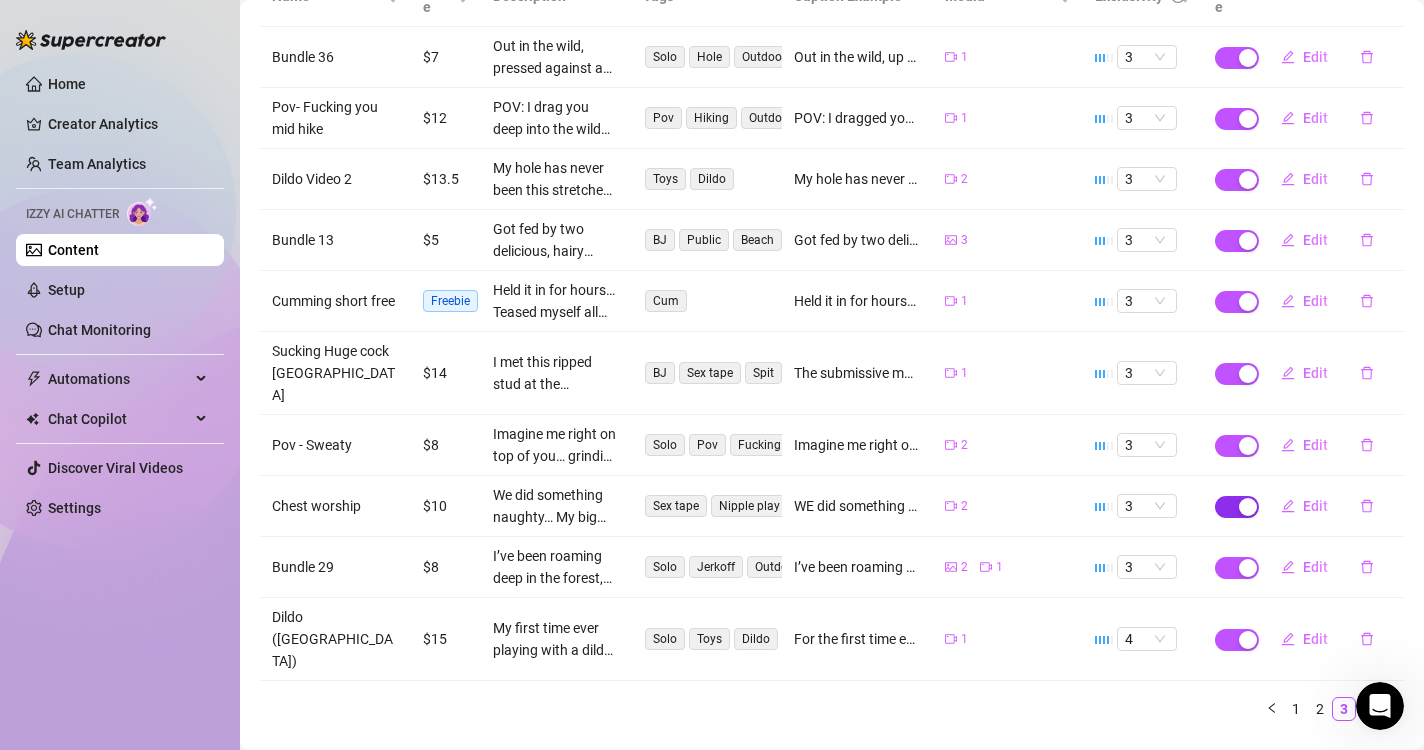 click at bounding box center [1237, 507] 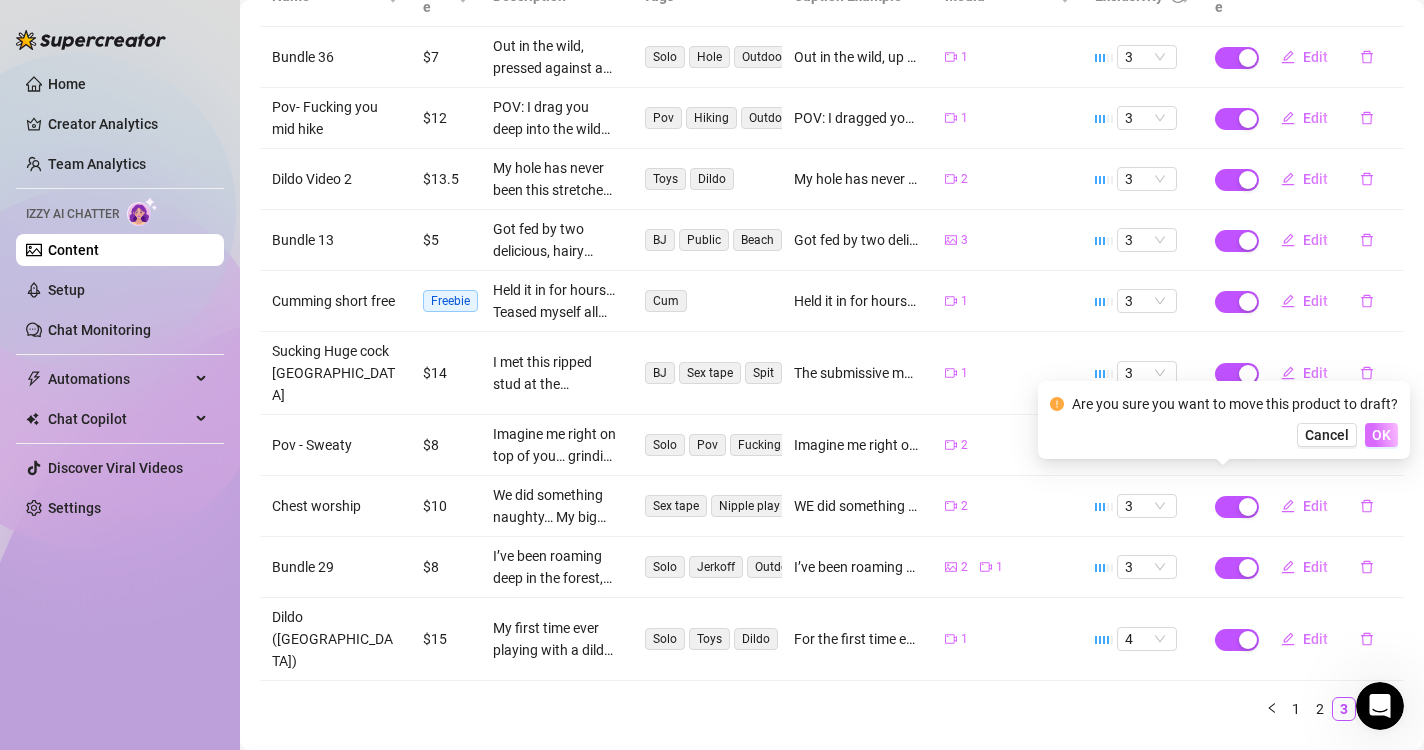 click on "OK" at bounding box center [1381, 435] 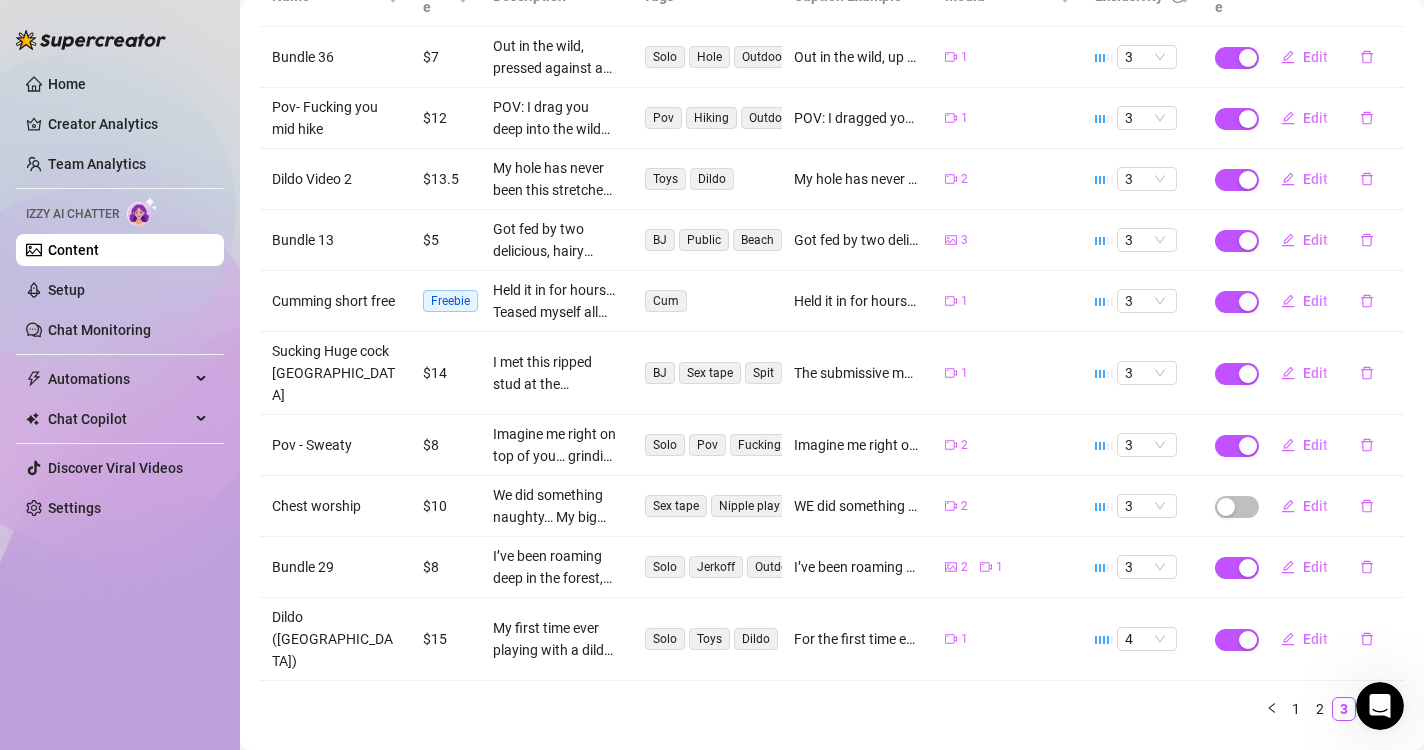 click on "Izzy AI Chatter" at bounding box center (72, 214) 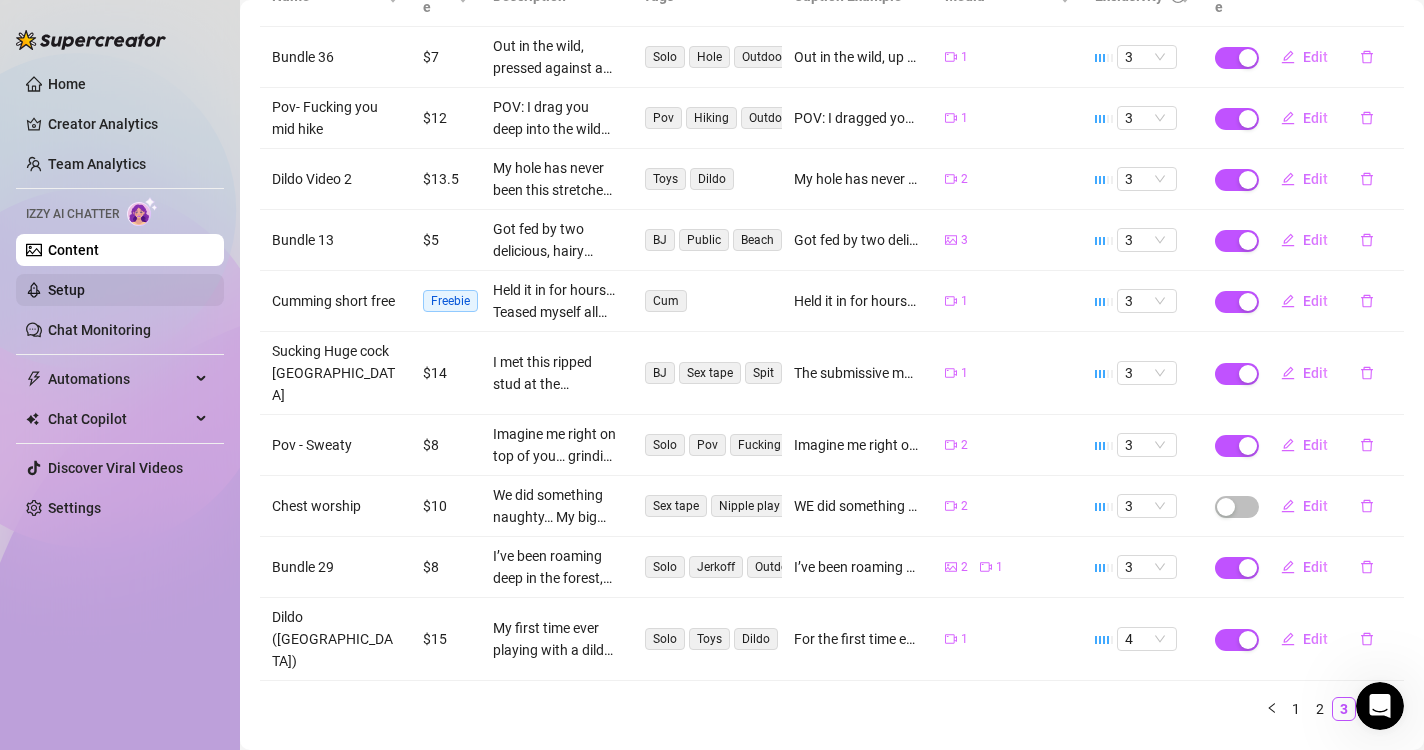 click on "Setup" at bounding box center [66, 290] 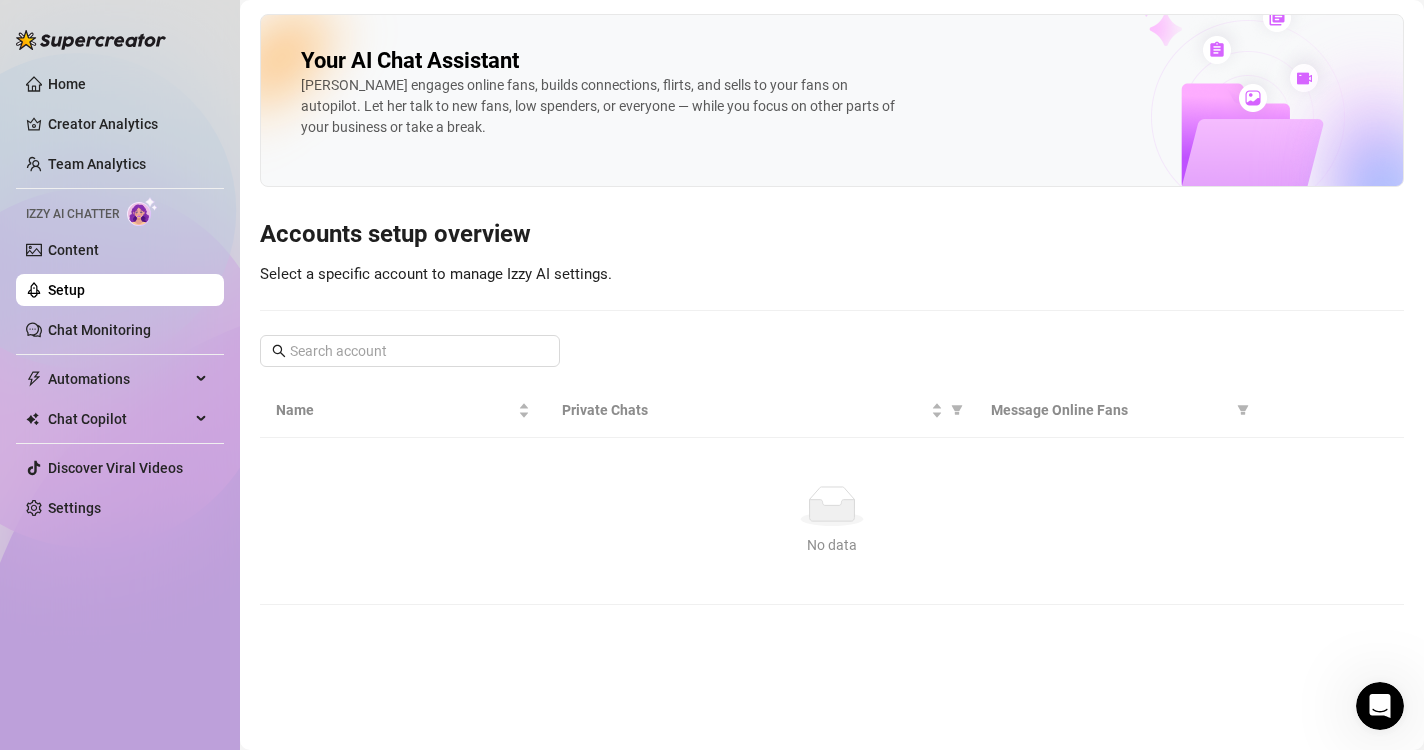 scroll, scrollTop: 0, scrollLeft: 0, axis: both 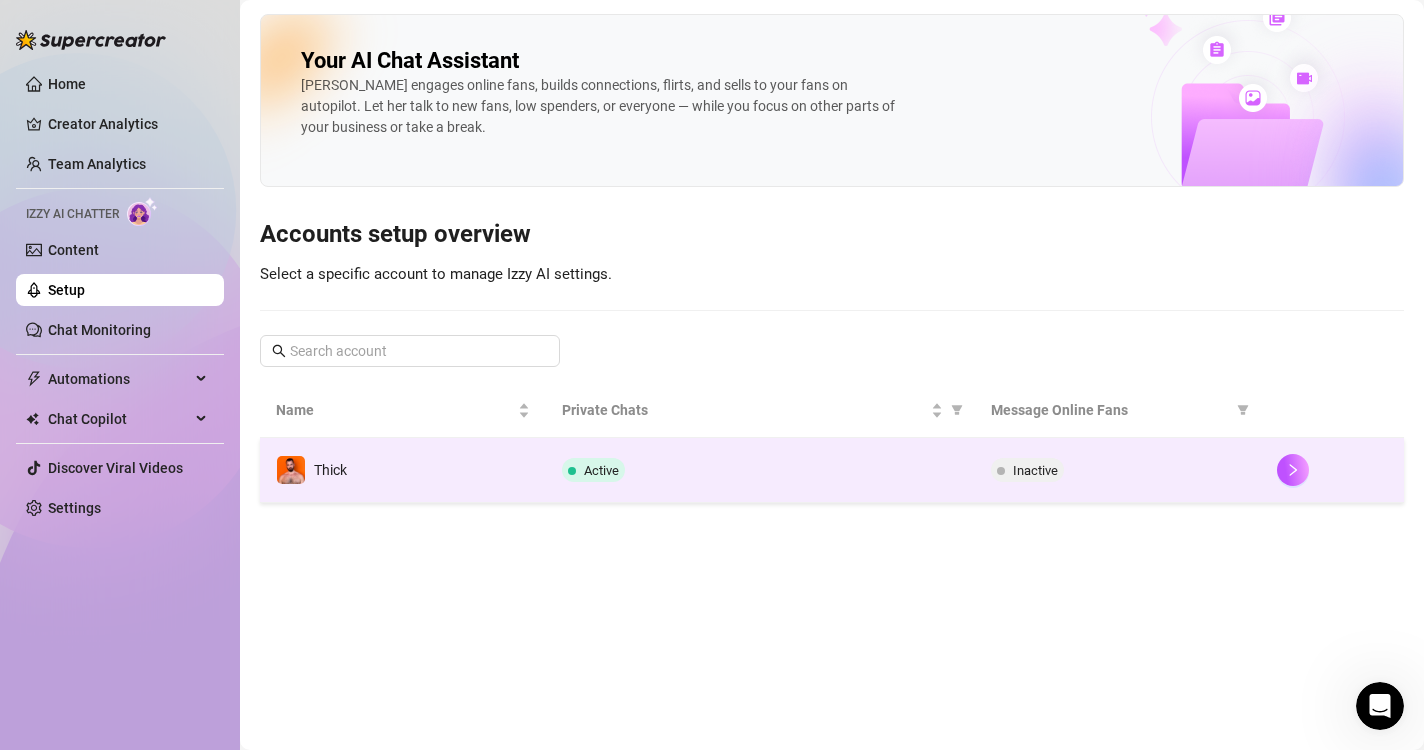 click on "Active" at bounding box center [593, 470] 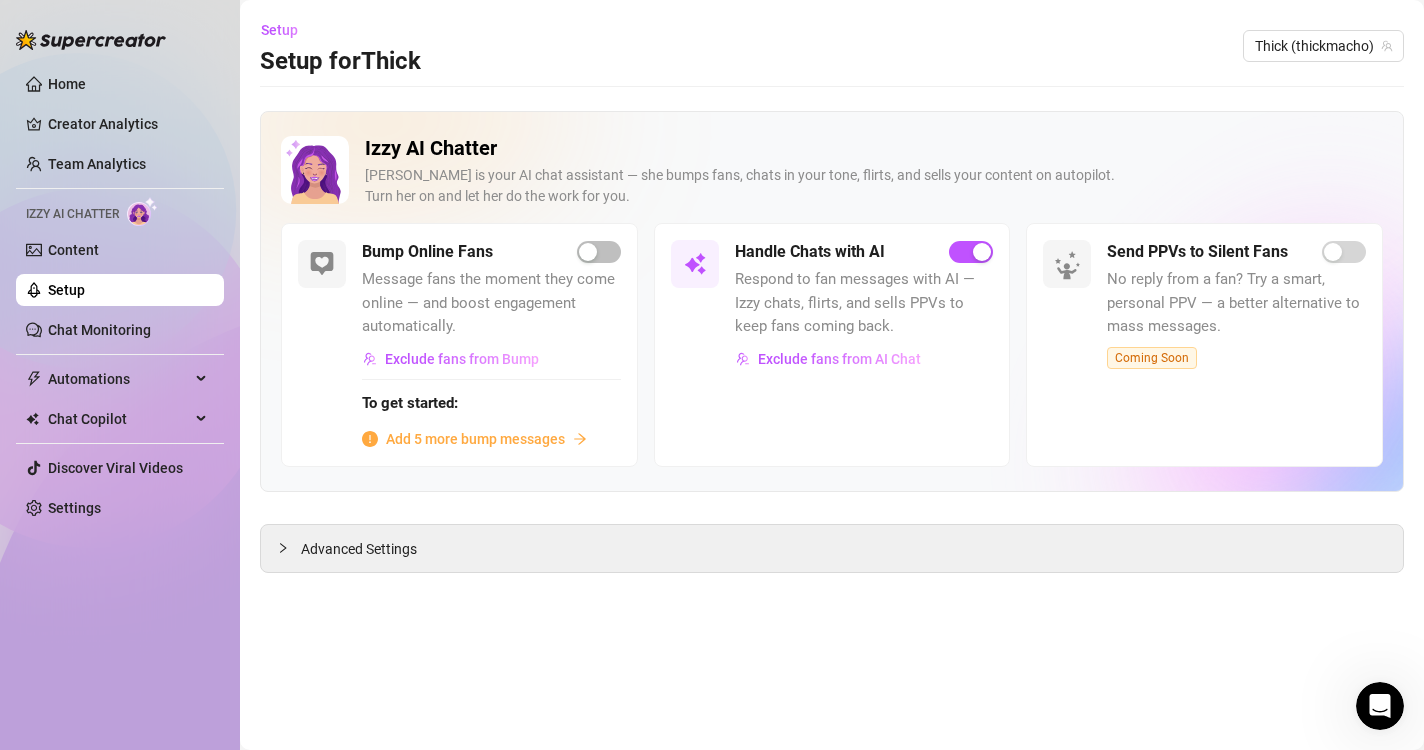 click on "Izzy AI Chatter [PERSON_NAME] is your AI chat assistant — she bumps fans, chats in your tone, flirts, and sells your content on autopilot. Turn her on and let her do the work for you. Bump Online Fans Message fans the moment they come online — and boost engagement automatically. Exclude fans from Bump To get started: Add 5 more bump messages Handle Chats with AI Respond to fan messages with AI — Izzy chats, flirts, and sells PPVs to keep fans coming back. Exclude fans from AI Chat Send PPVs to Silent Fans No reply from a fan? Try a smart, personal PPV — a better alternative to mass messages. Coming Soon" at bounding box center [832, 301] 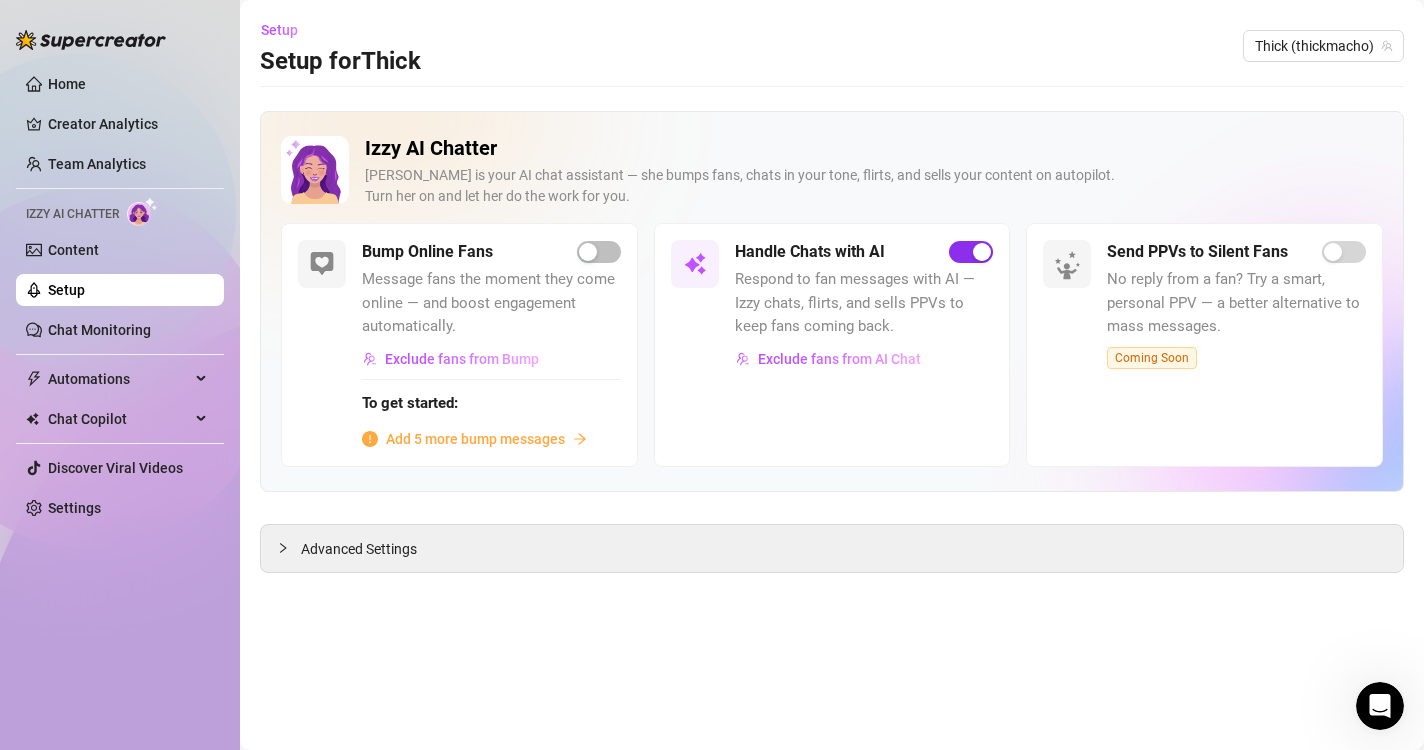 click at bounding box center (971, 252) 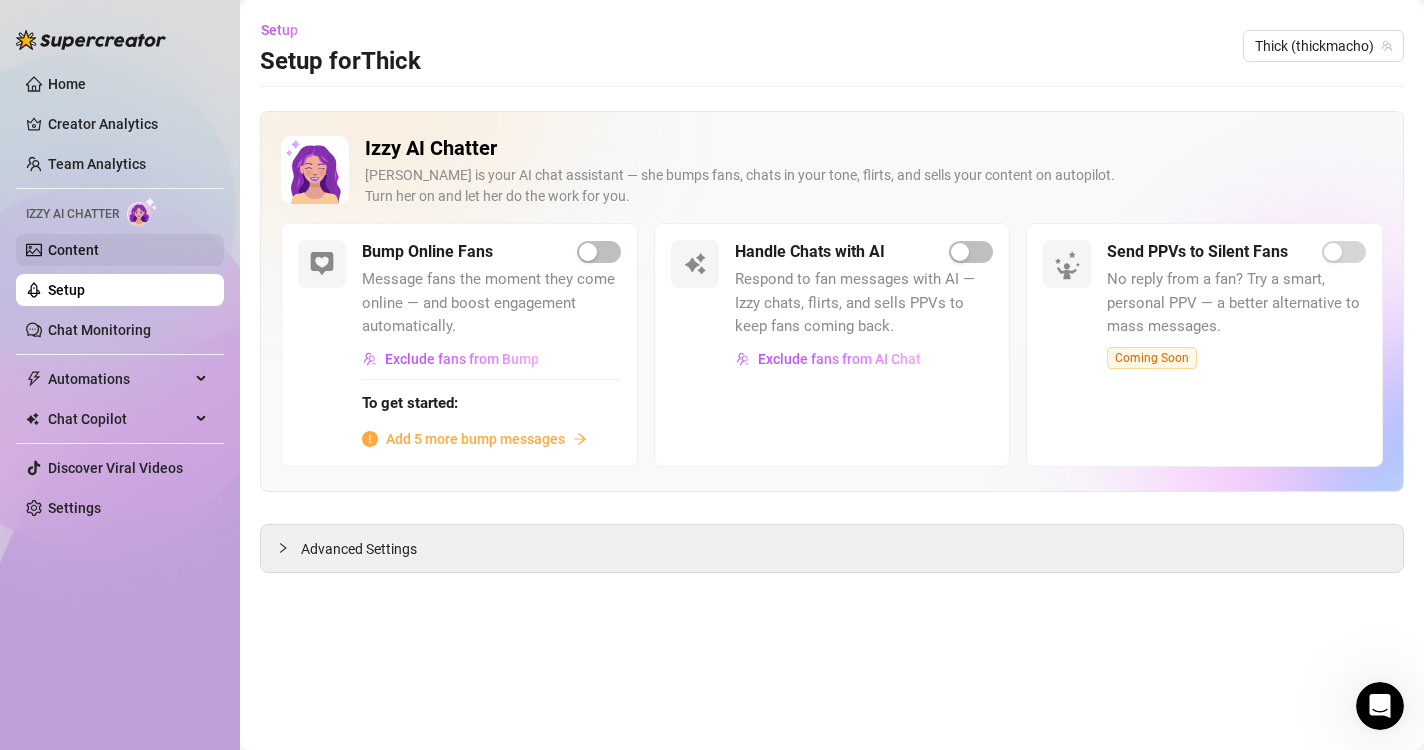 click on "Content" at bounding box center (73, 250) 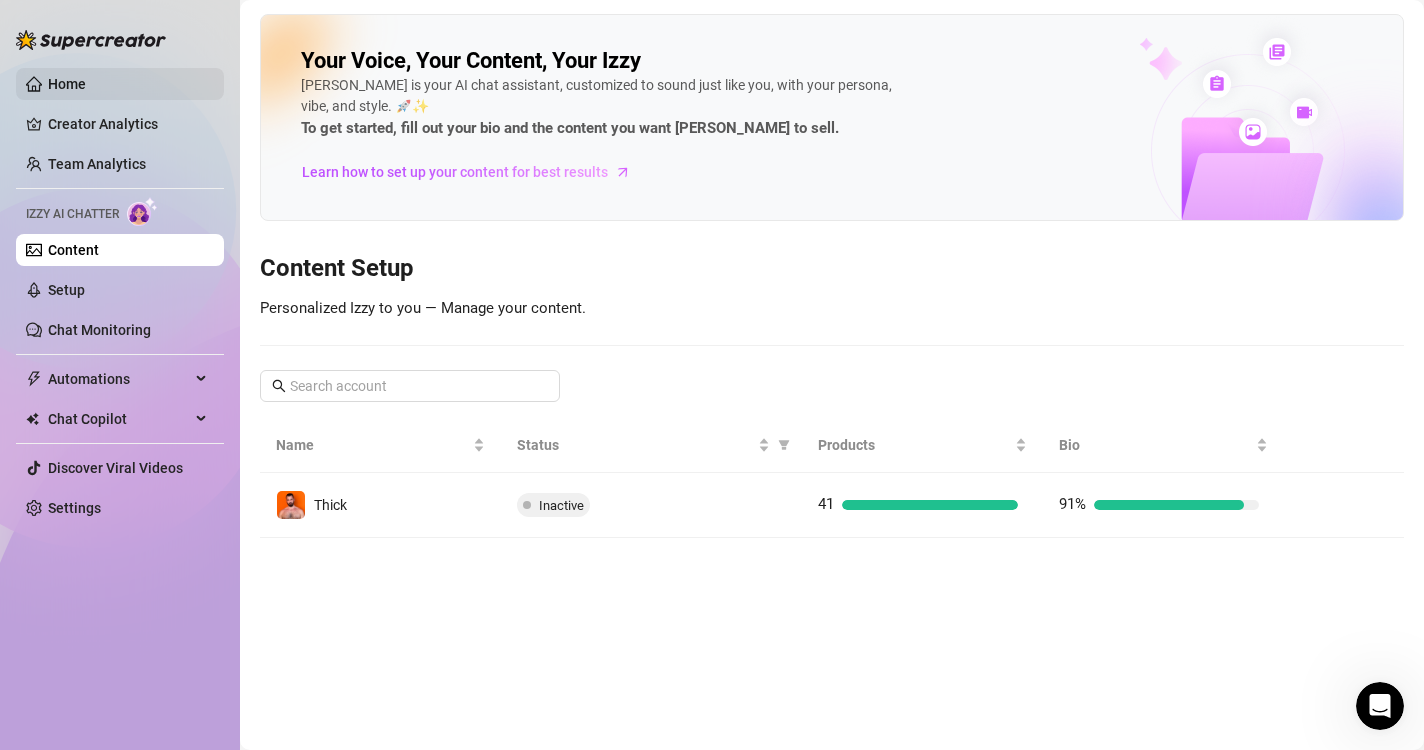 click on "Home" at bounding box center [67, 84] 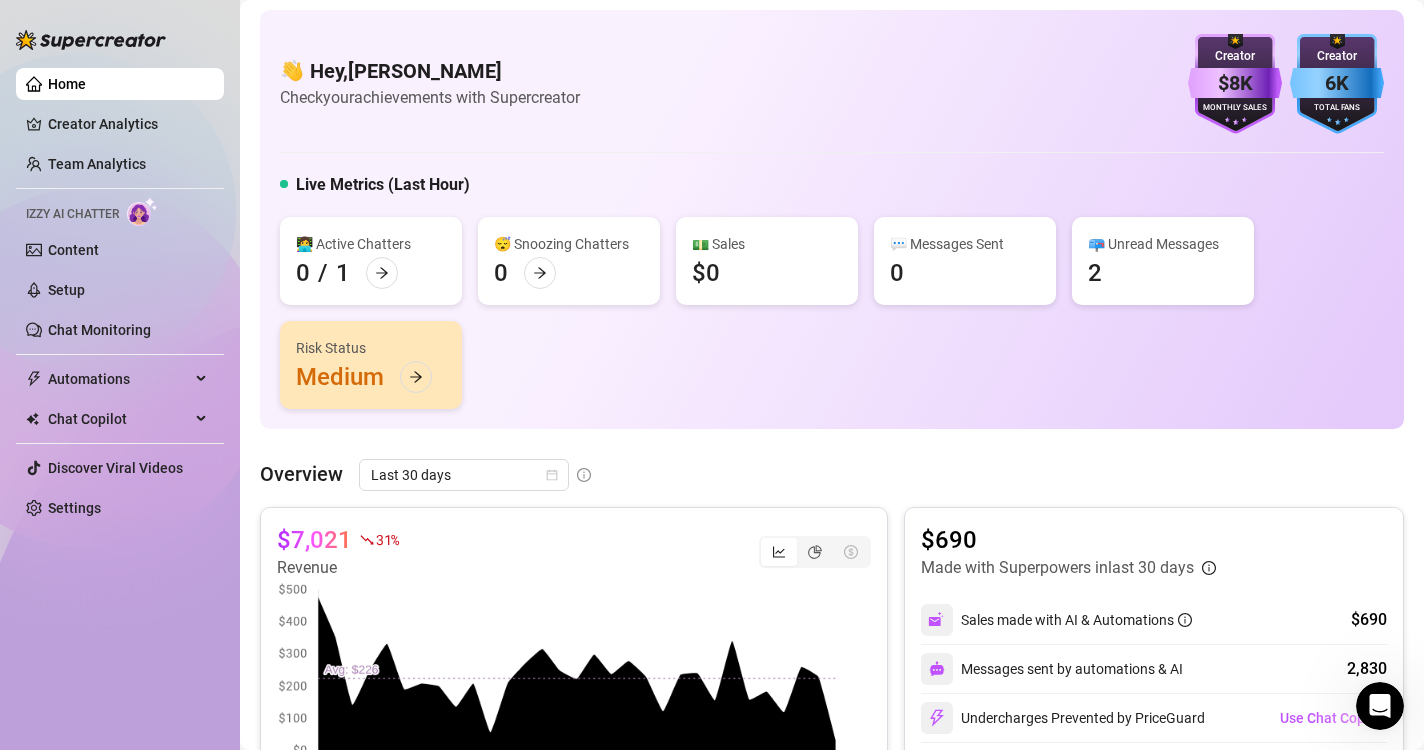 scroll, scrollTop: 0, scrollLeft: 0, axis: both 